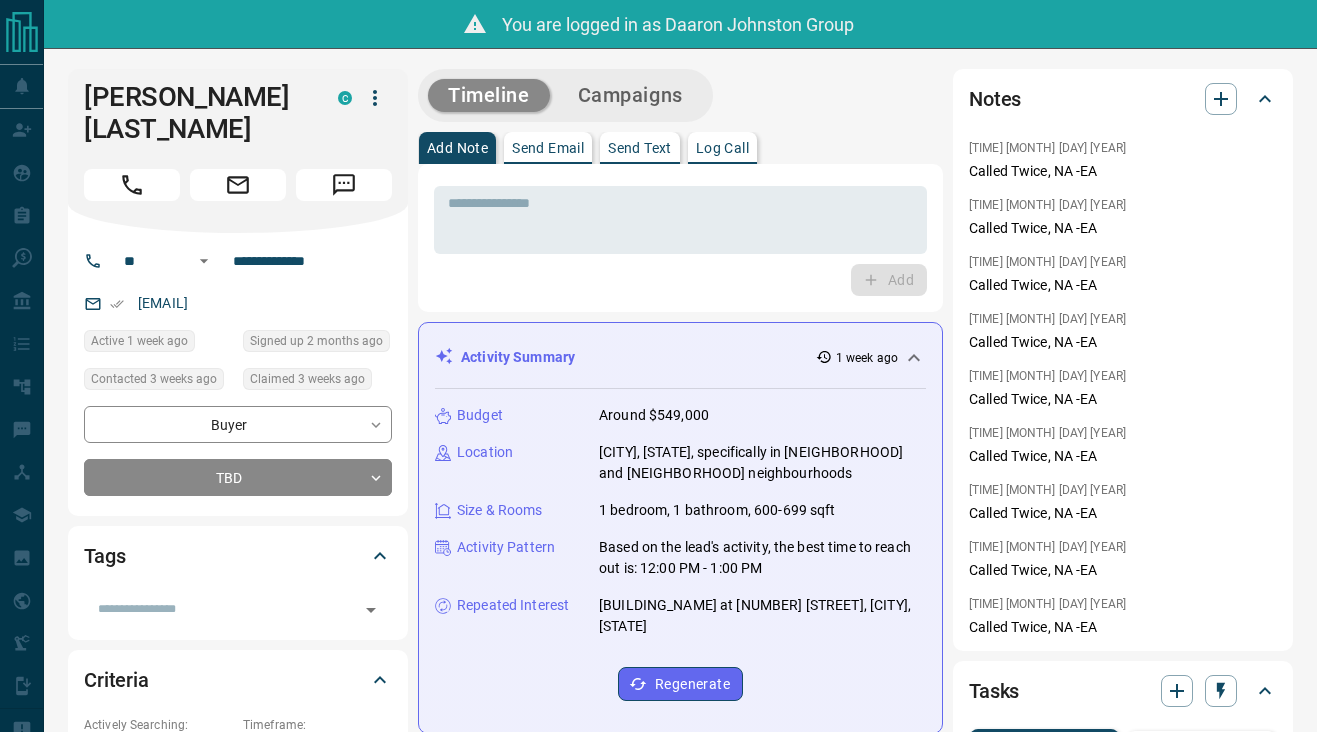 scroll, scrollTop: 0, scrollLeft: 0, axis: both 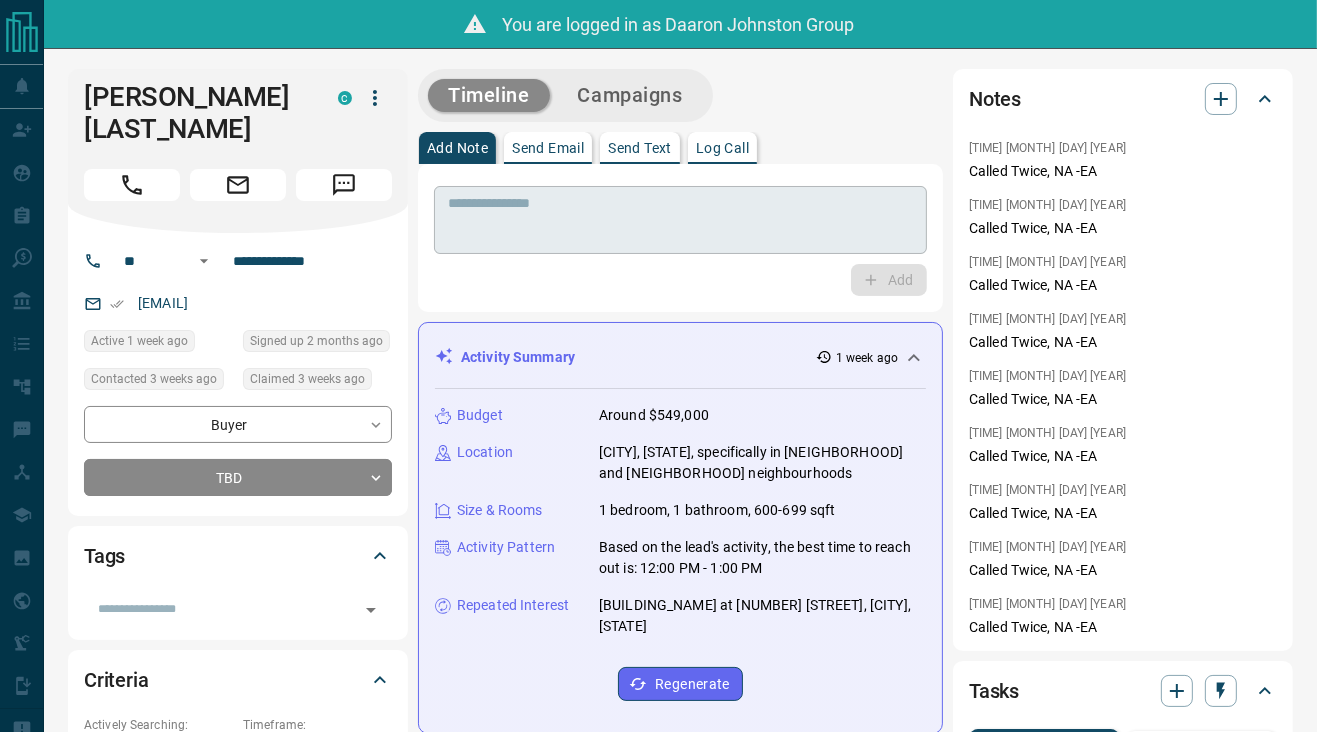 click at bounding box center (680, 220) 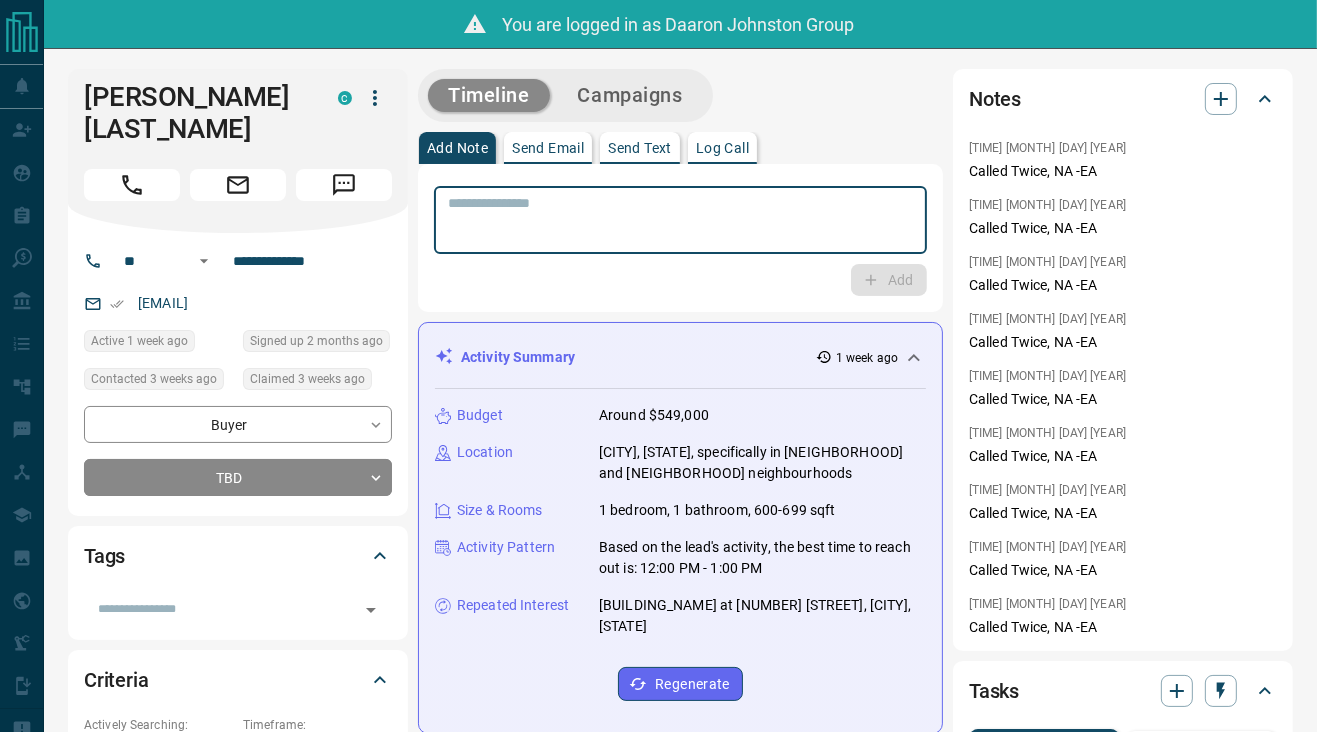 paste on "**********" 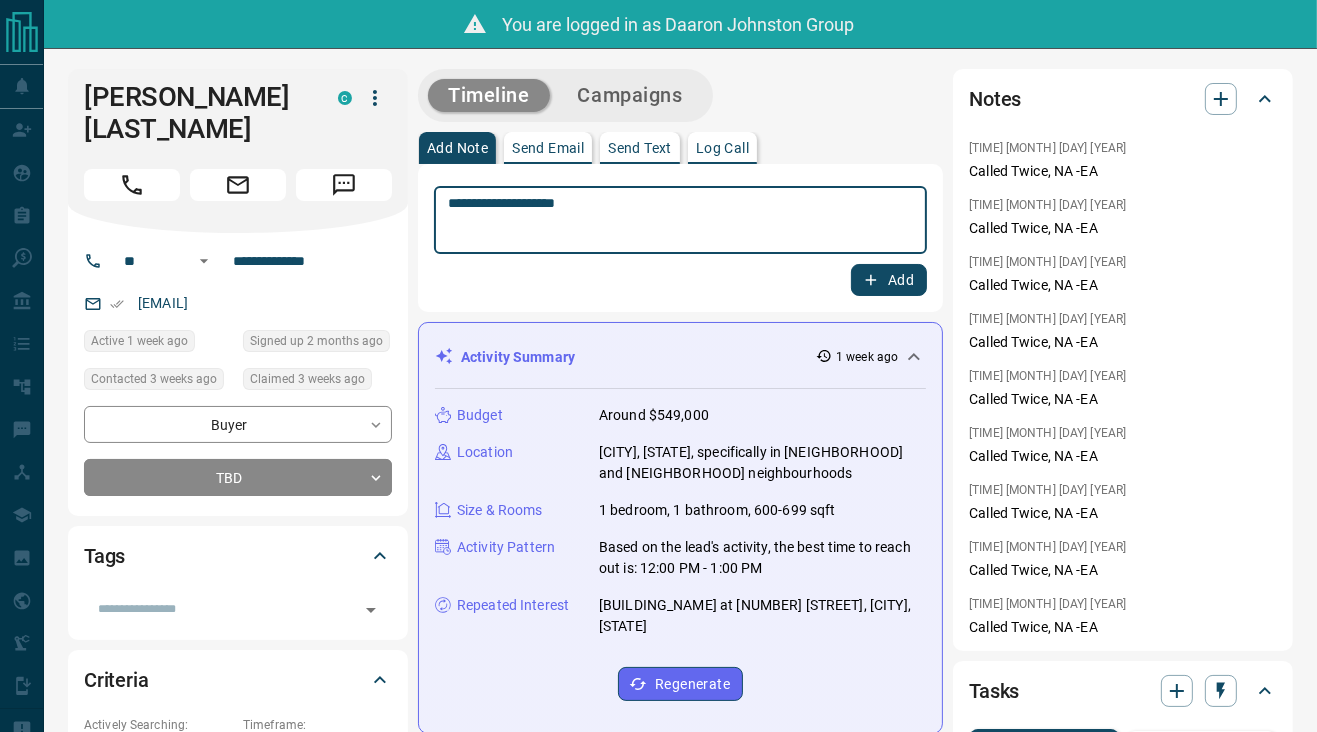 type on "**********" 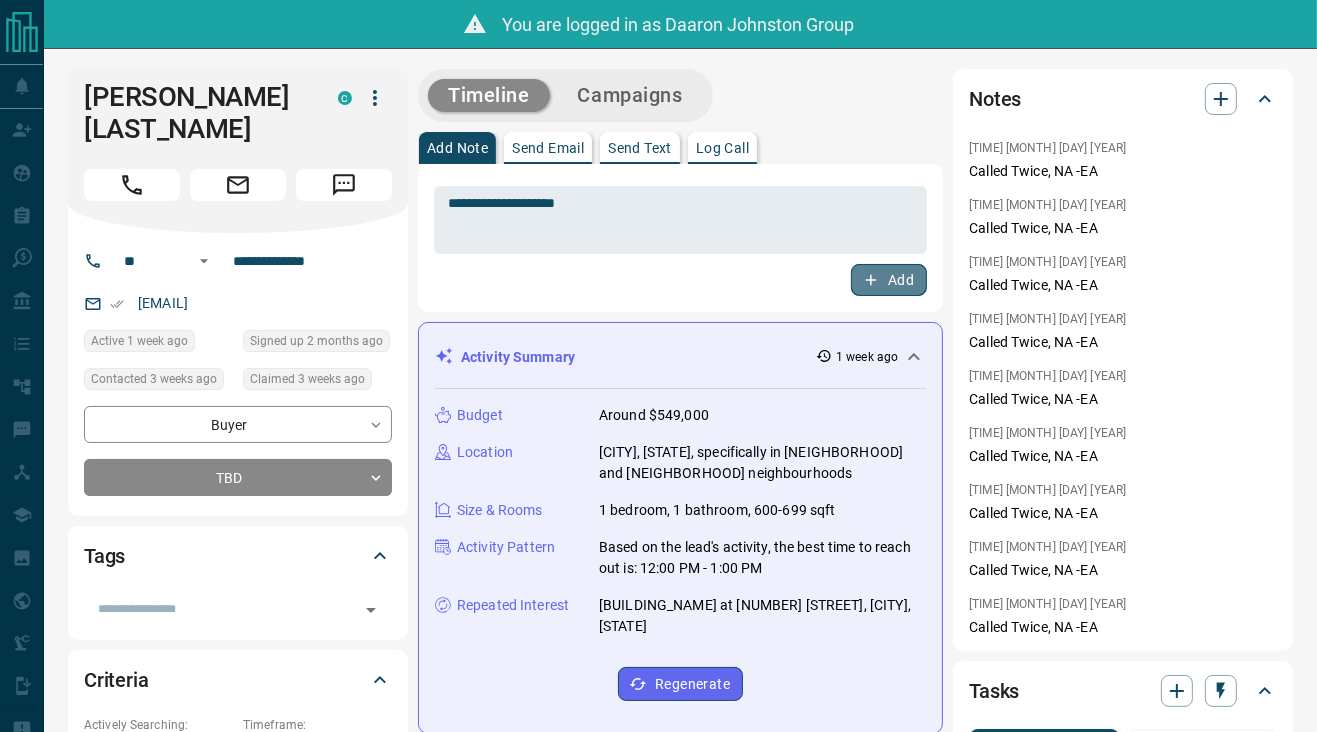 click on "Add" at bounding box center [889, 280] 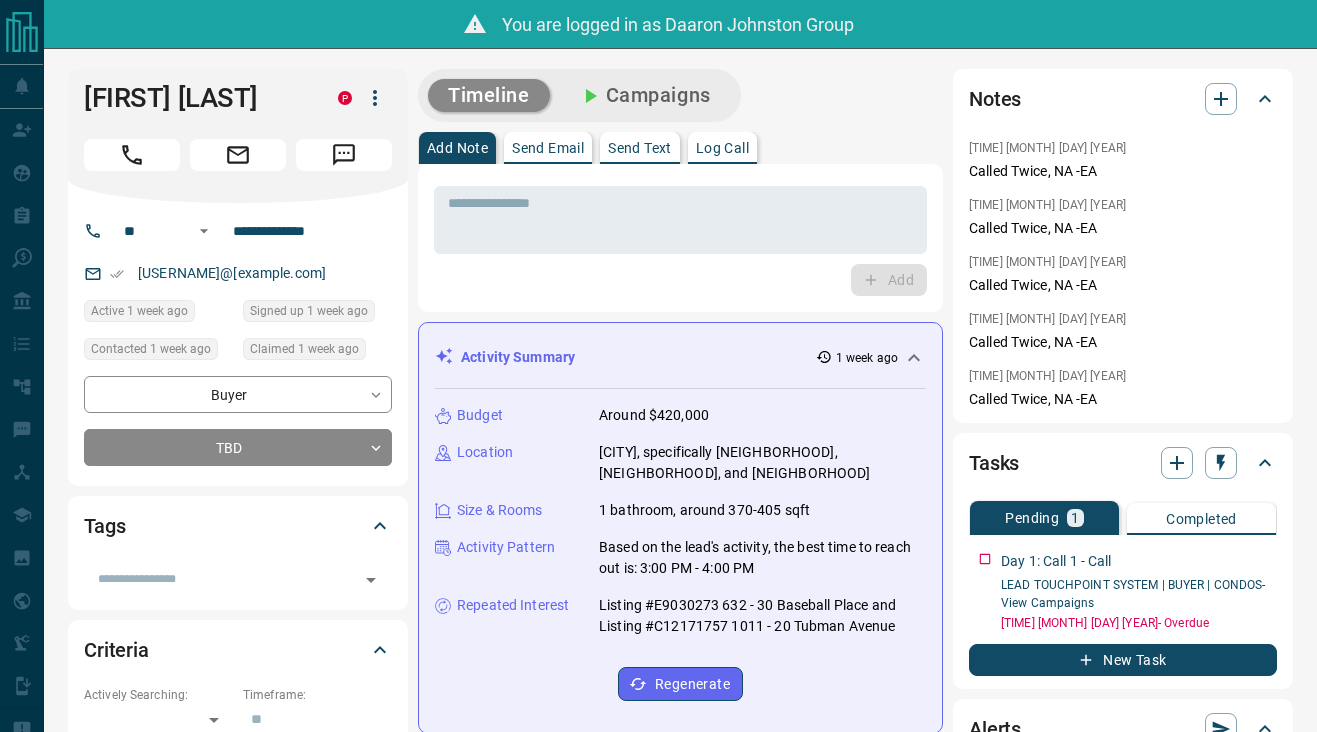 scroll, scrollTop: 0, scrollLeft: 0, axis: both 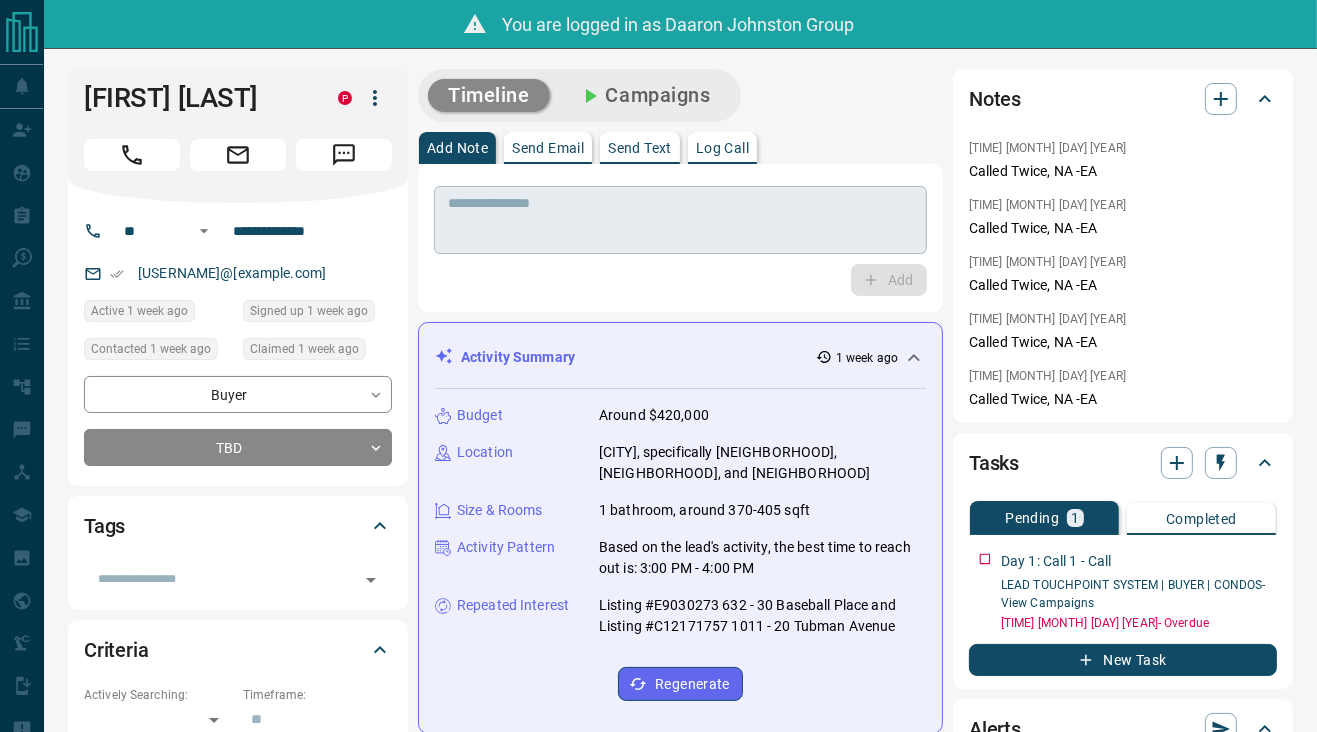 click on "* ​" at bounding box center [680, 220] 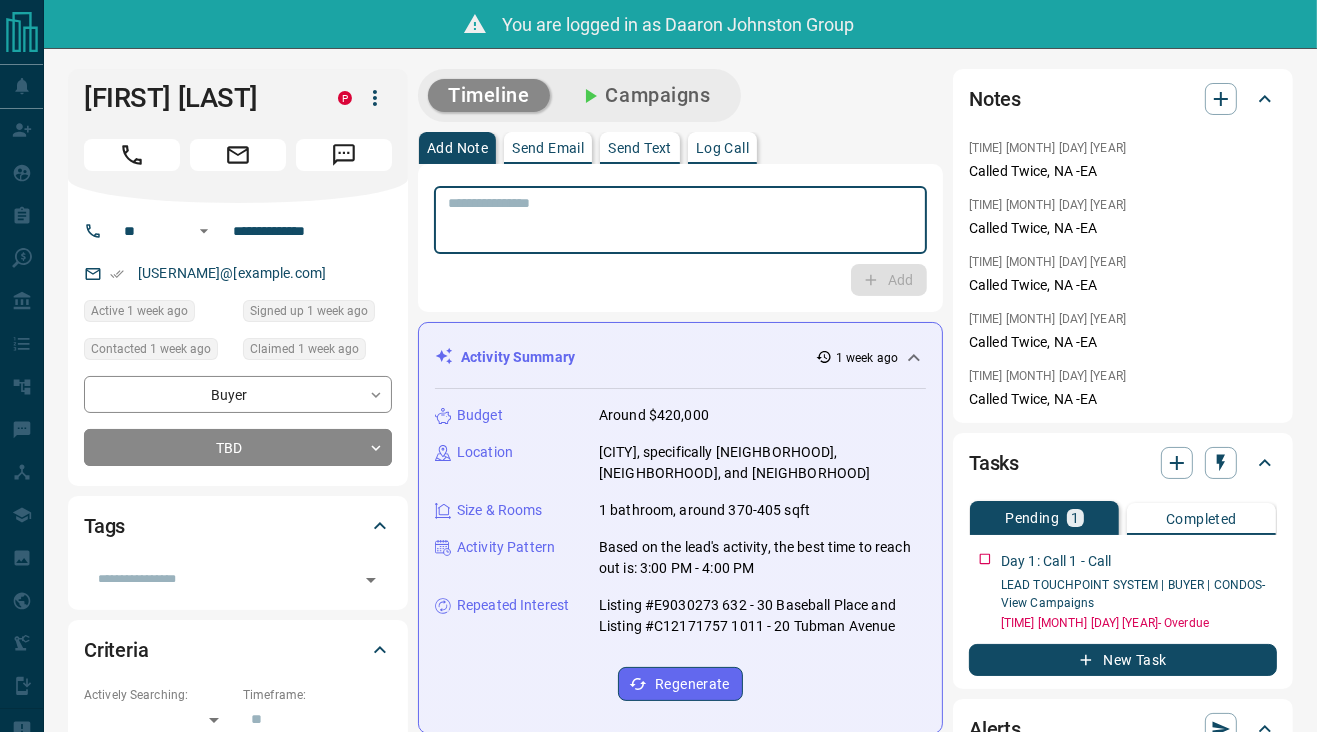 paste on "**********" 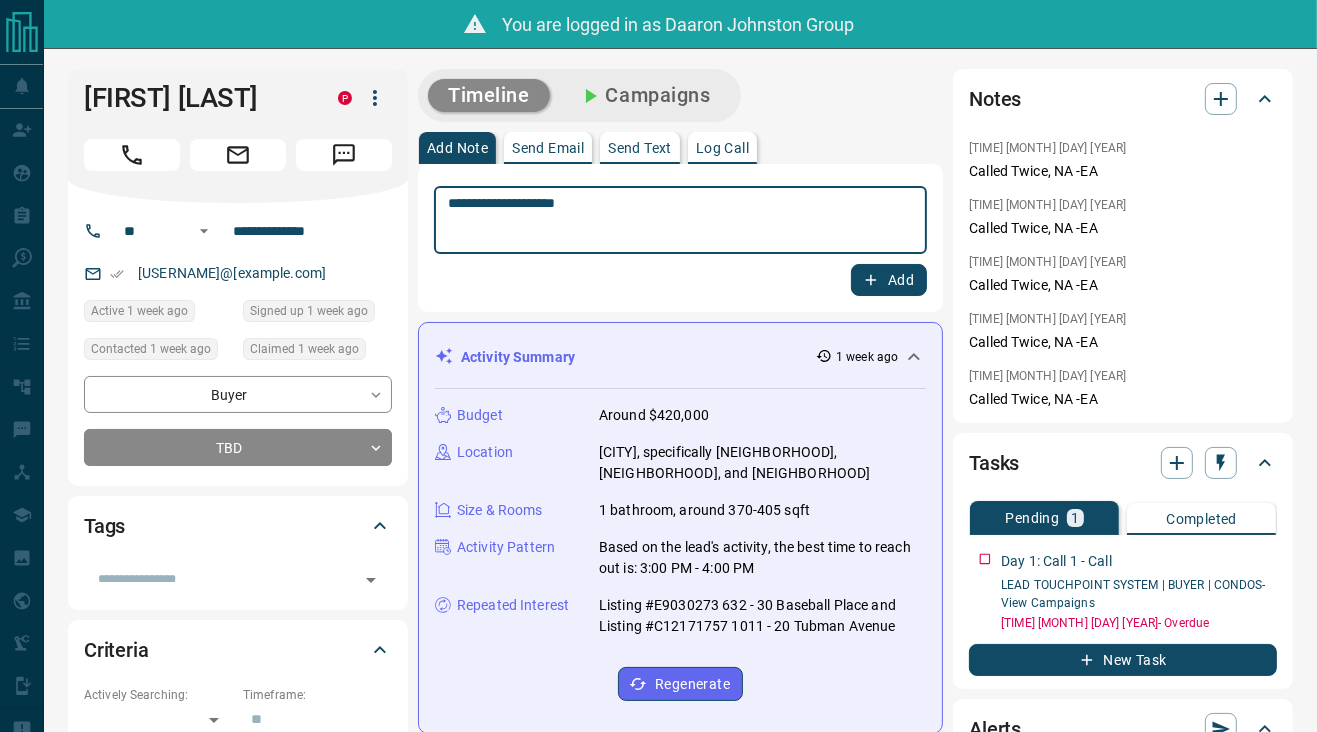 type on "**********" 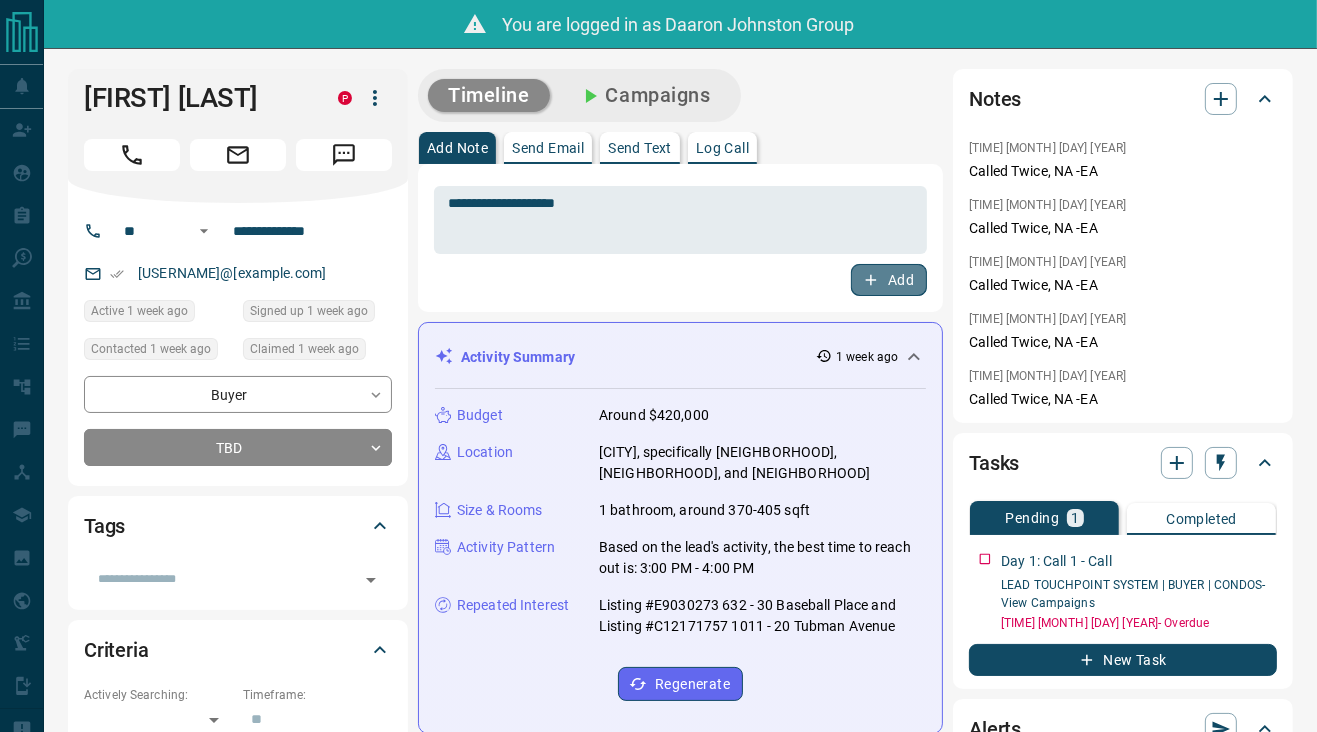click on "Add" at bounding box center [889, 280] 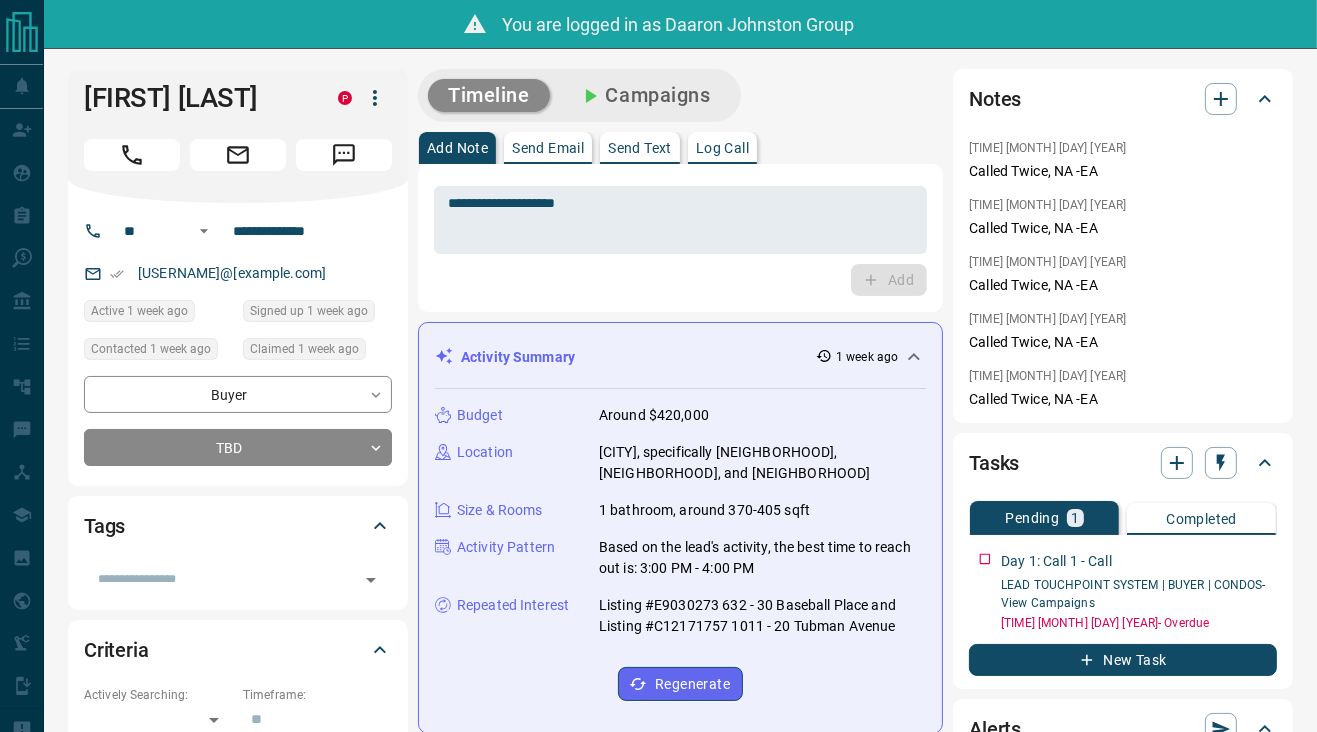 click on "Add Note Send Email Send Text Log Call" at bounding box center [680, 148] 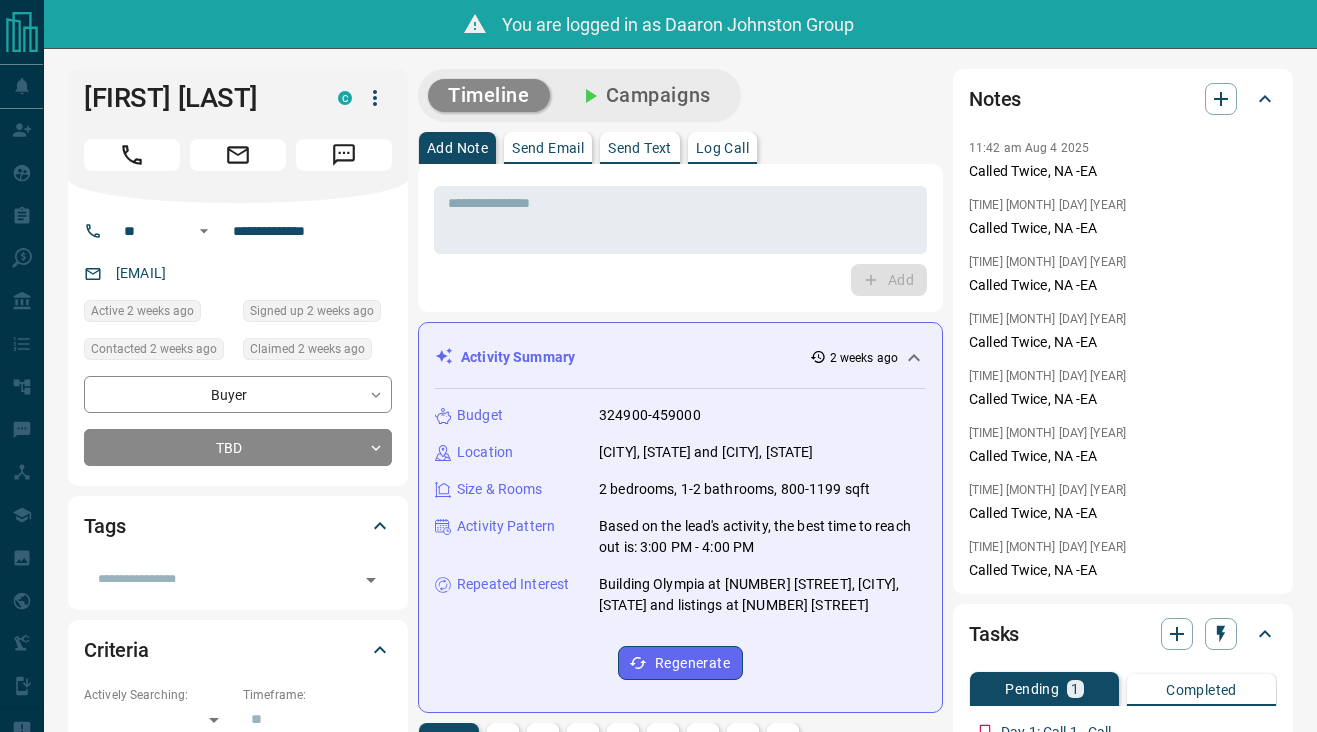 scroll, scrollTop: 0, scrollLeft: 0, axis: both 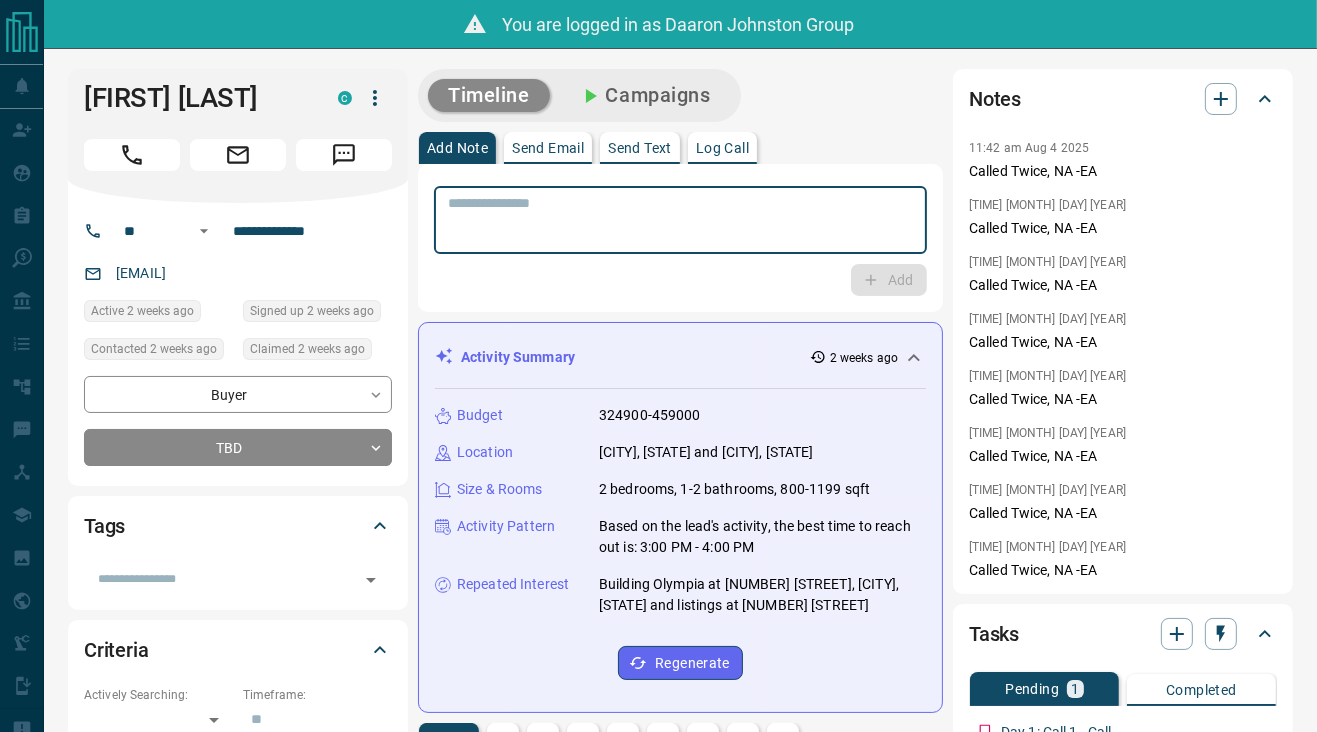 click at bounding box center (680, 220) 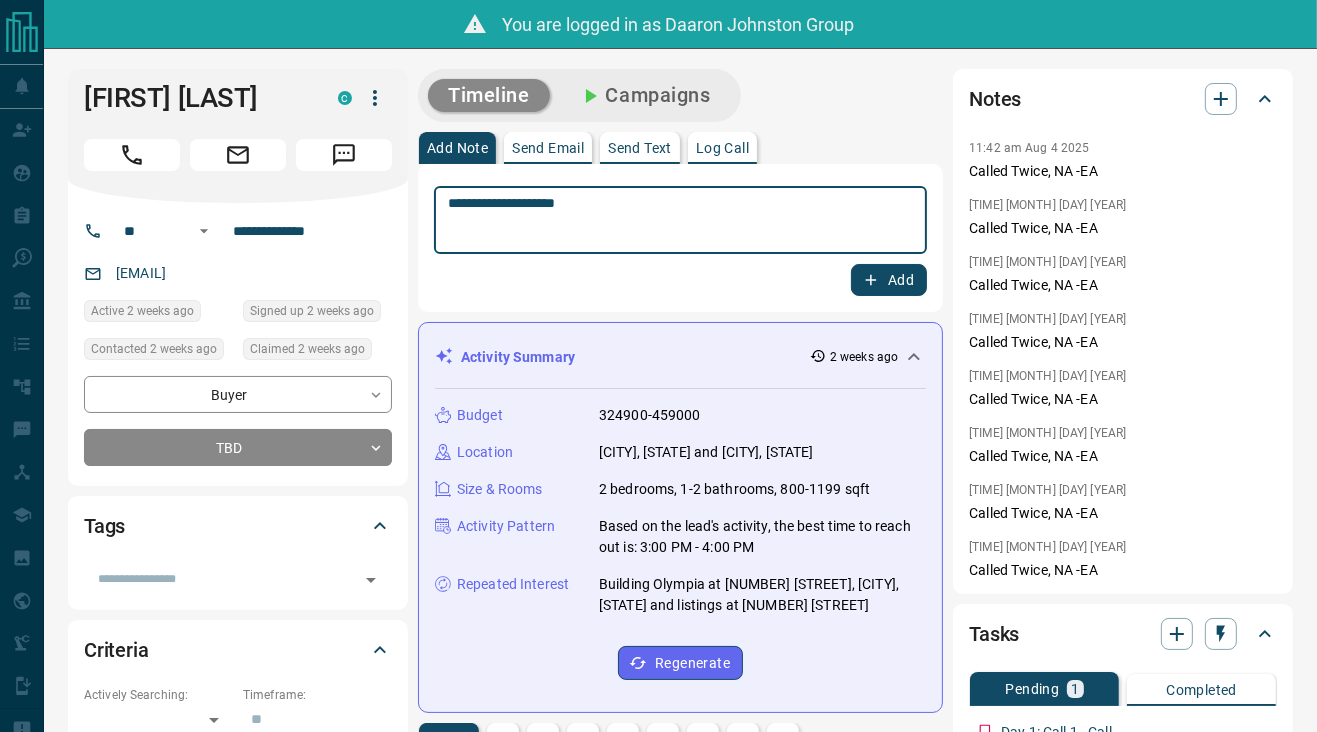 type on "**********" 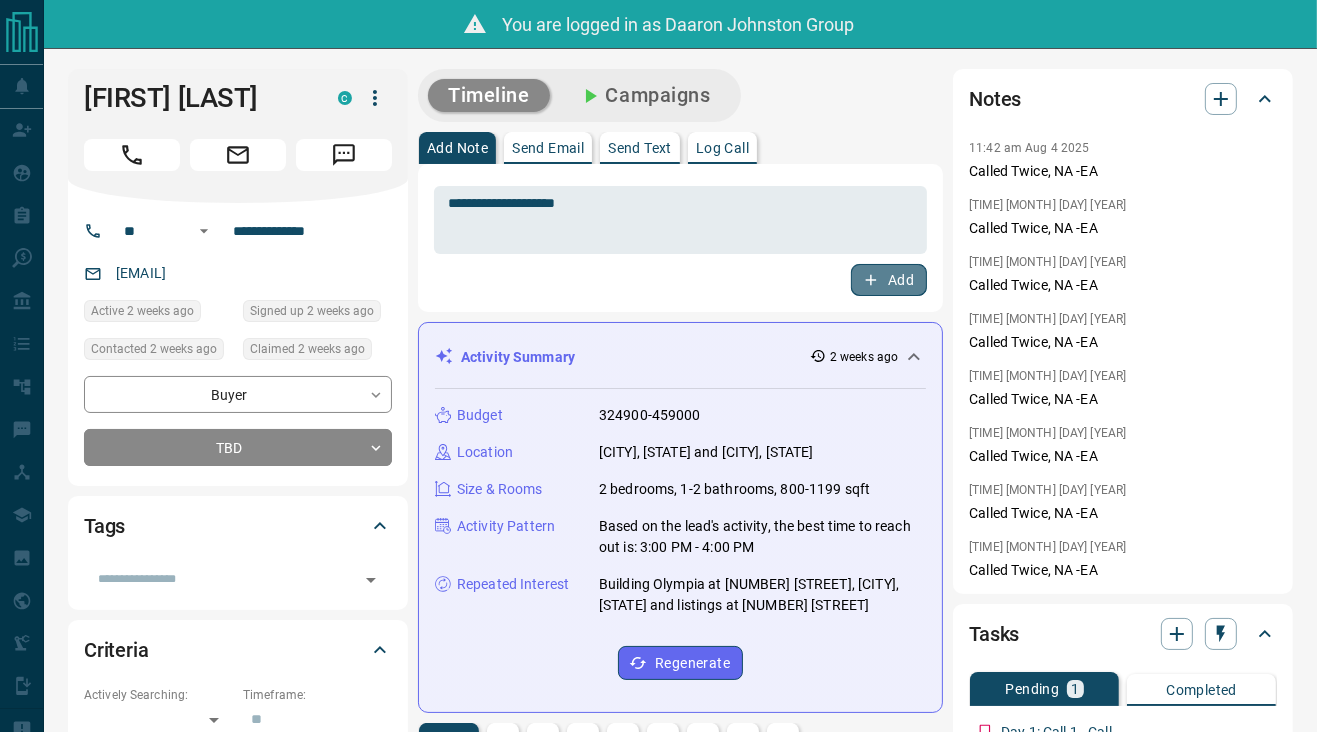 click on "Add" at bounding box center [889, 280] 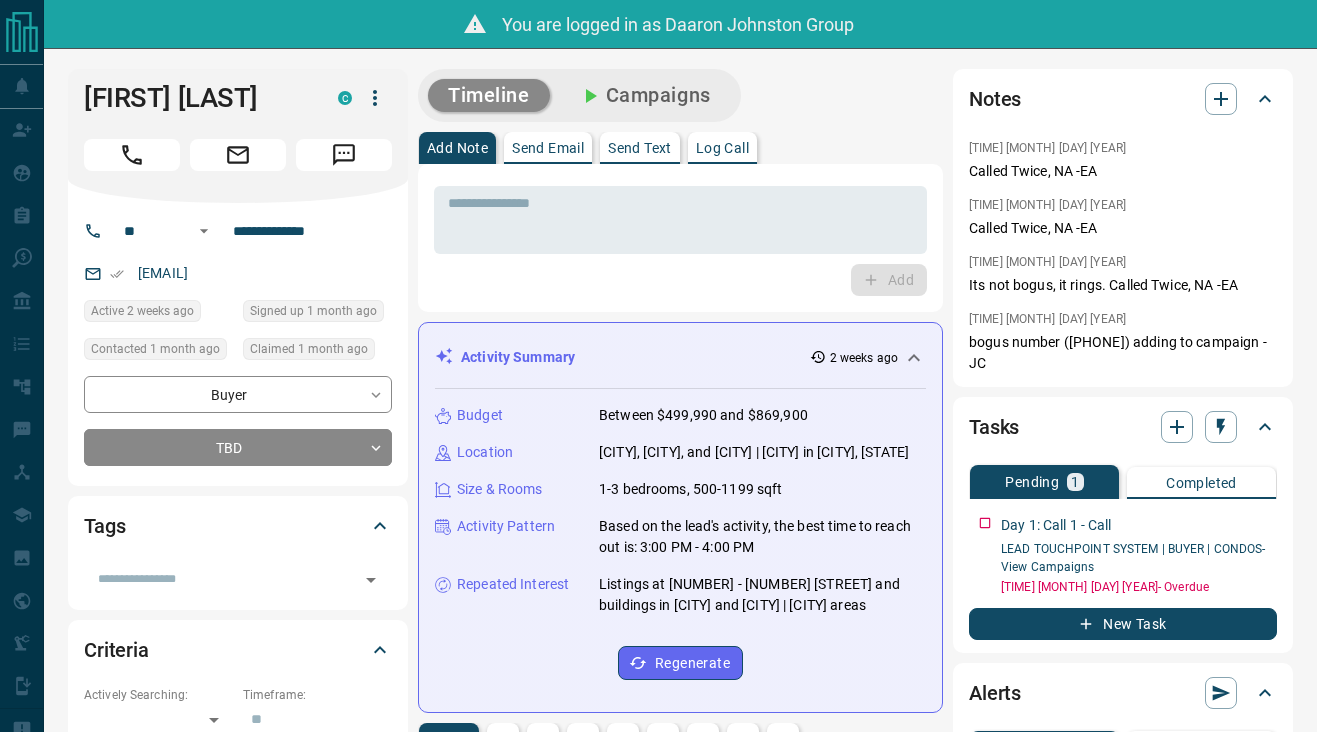 scroll, scrollTop: 0, scrollLeft: 0, axis: both 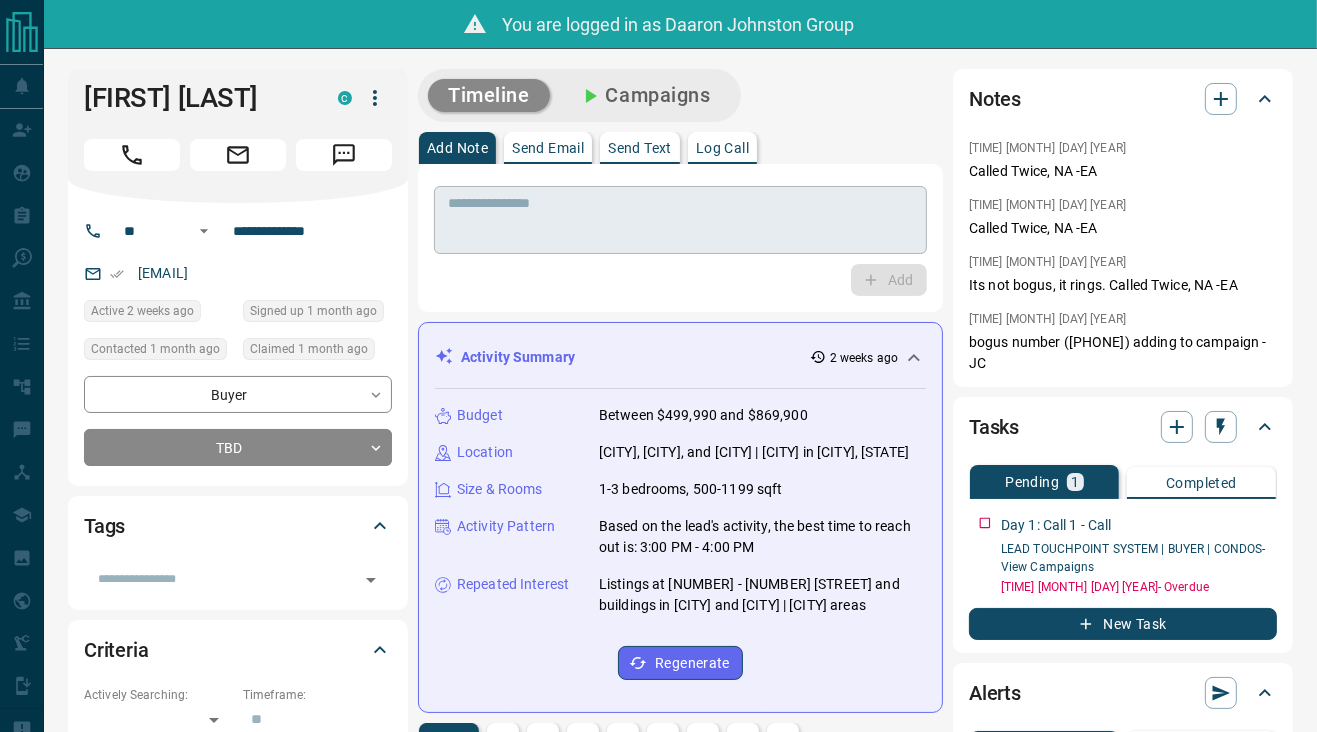 click at bounding box center [680, 220] 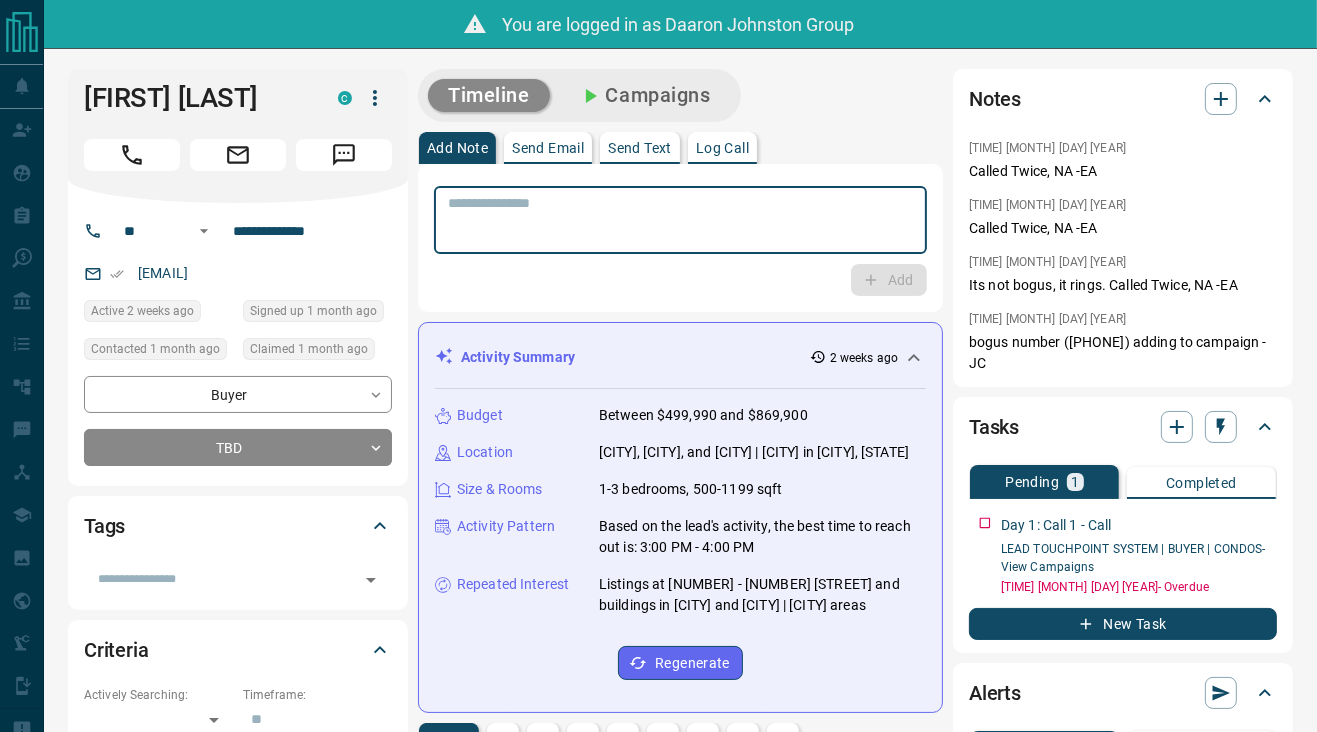 paste on "**********" 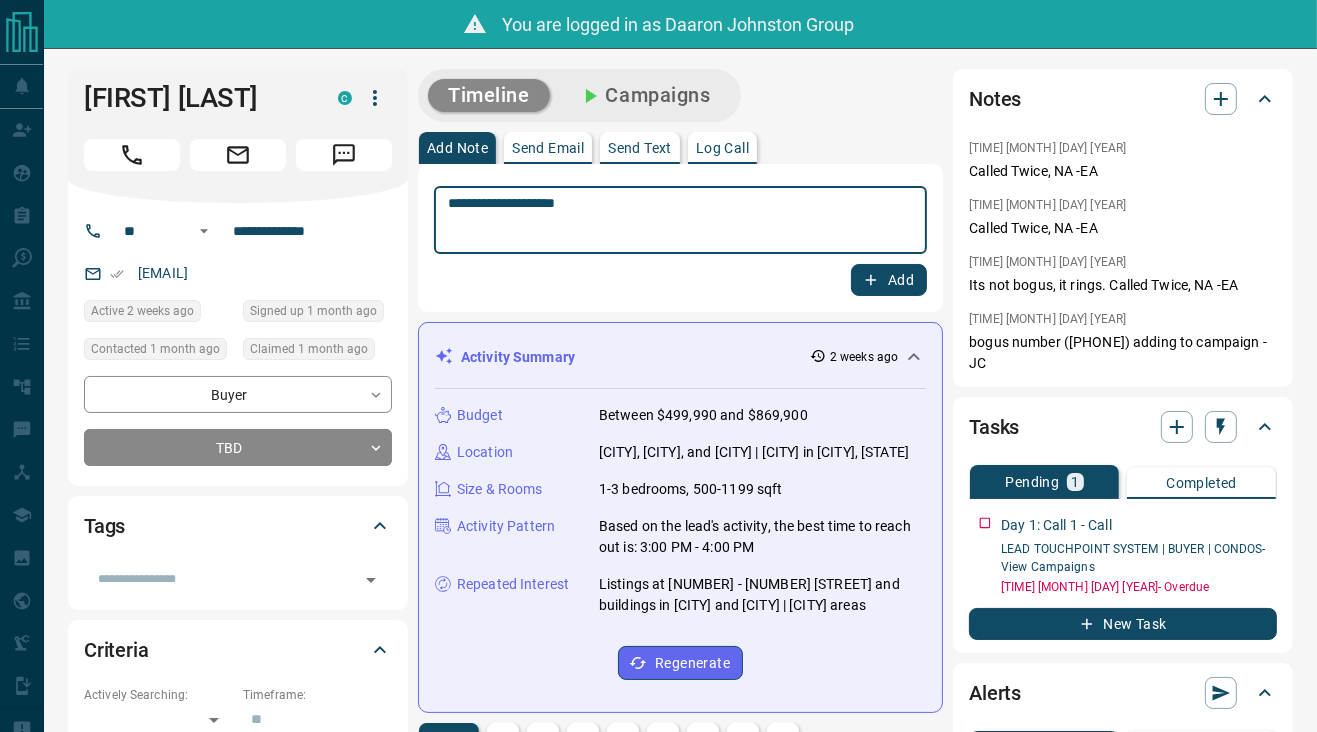 type on "**********" 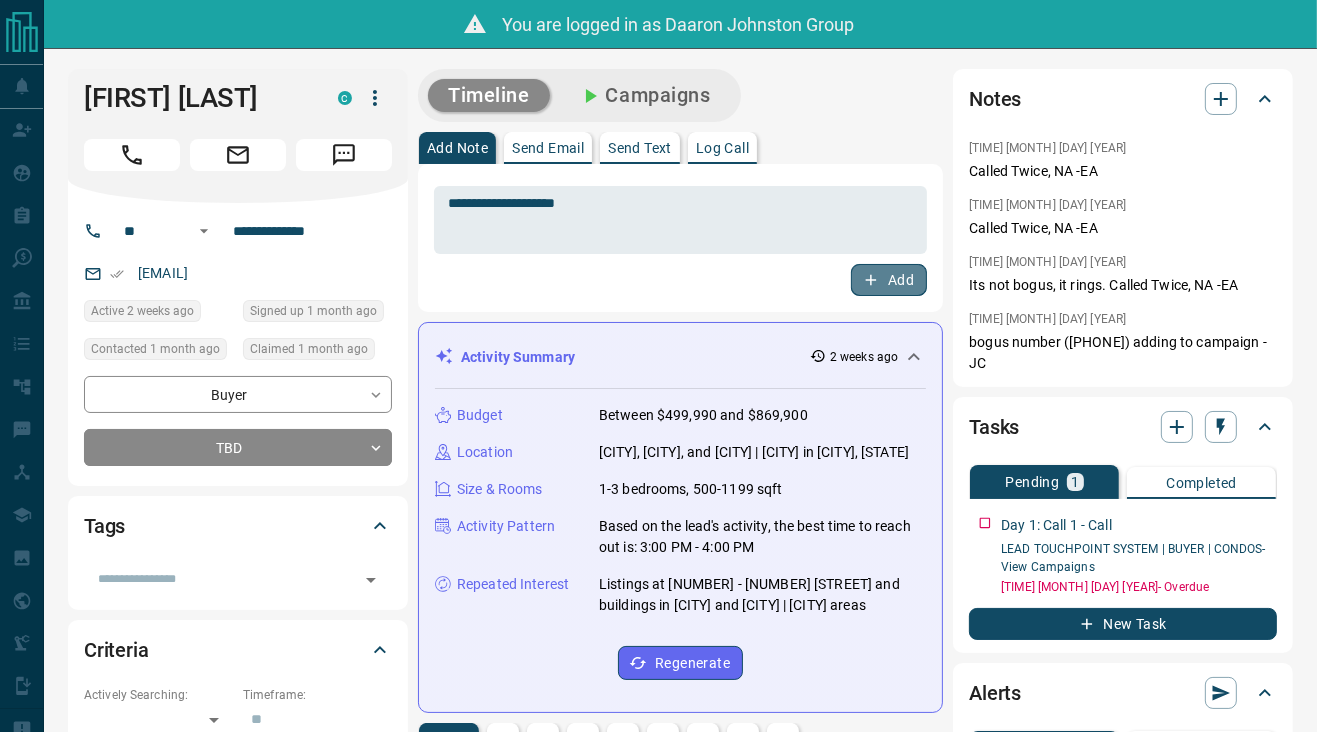 click on "Add" at bounding box center [889, 280] 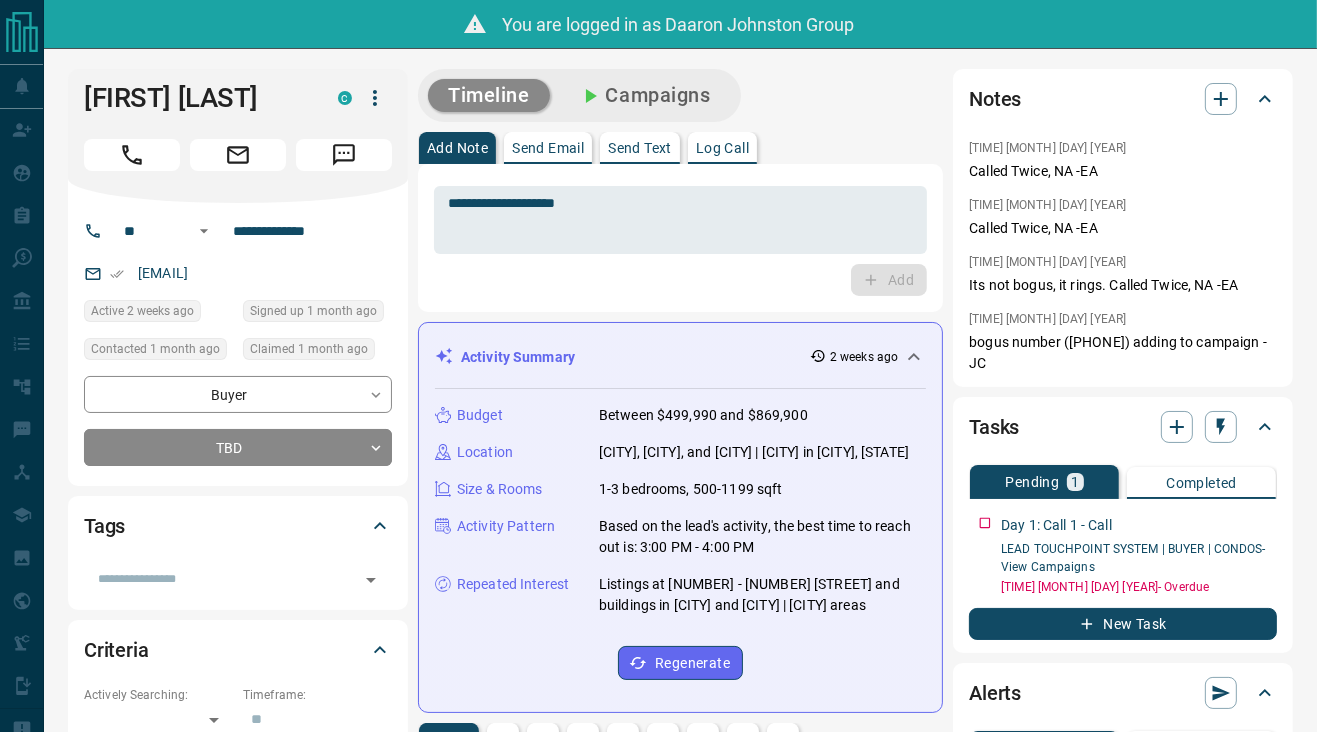 click on "Timeline Campaigns" at bounding box center [680, 95] 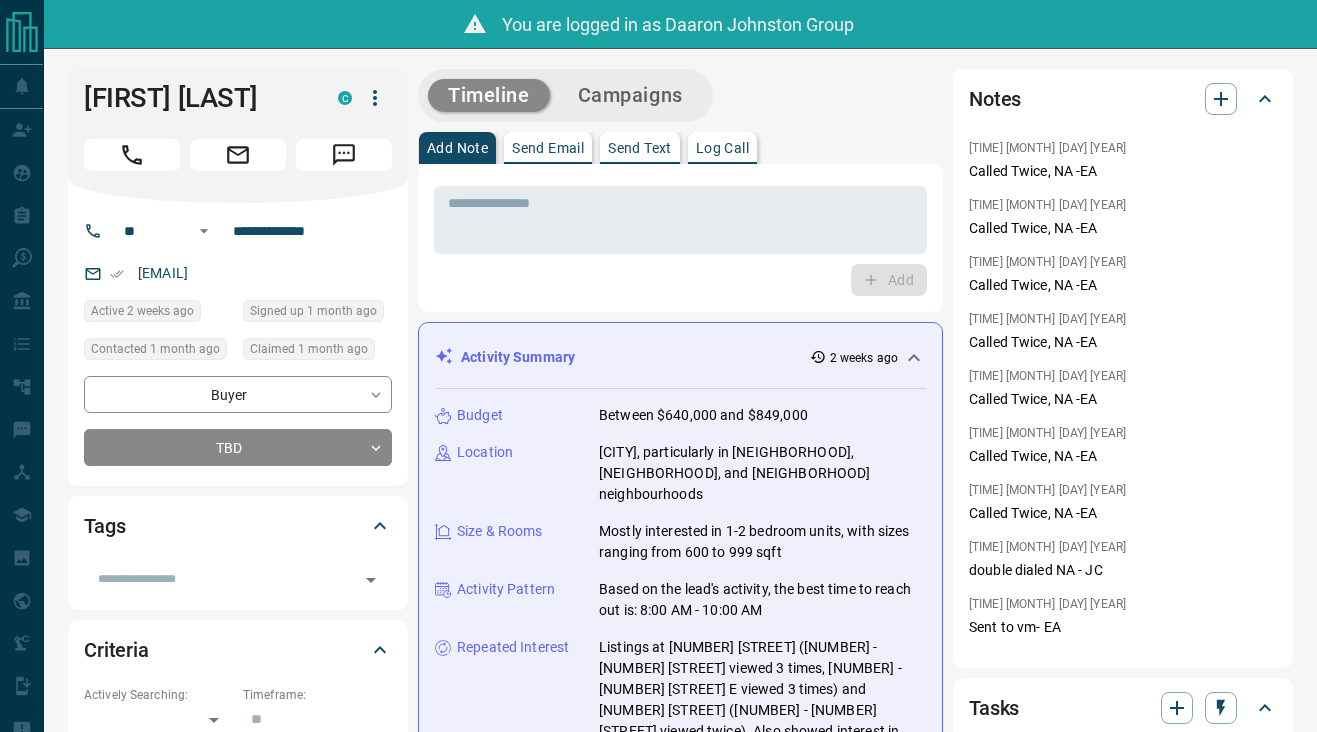scroll, scrollTop: 0, scrollLeft: 0, axis: both 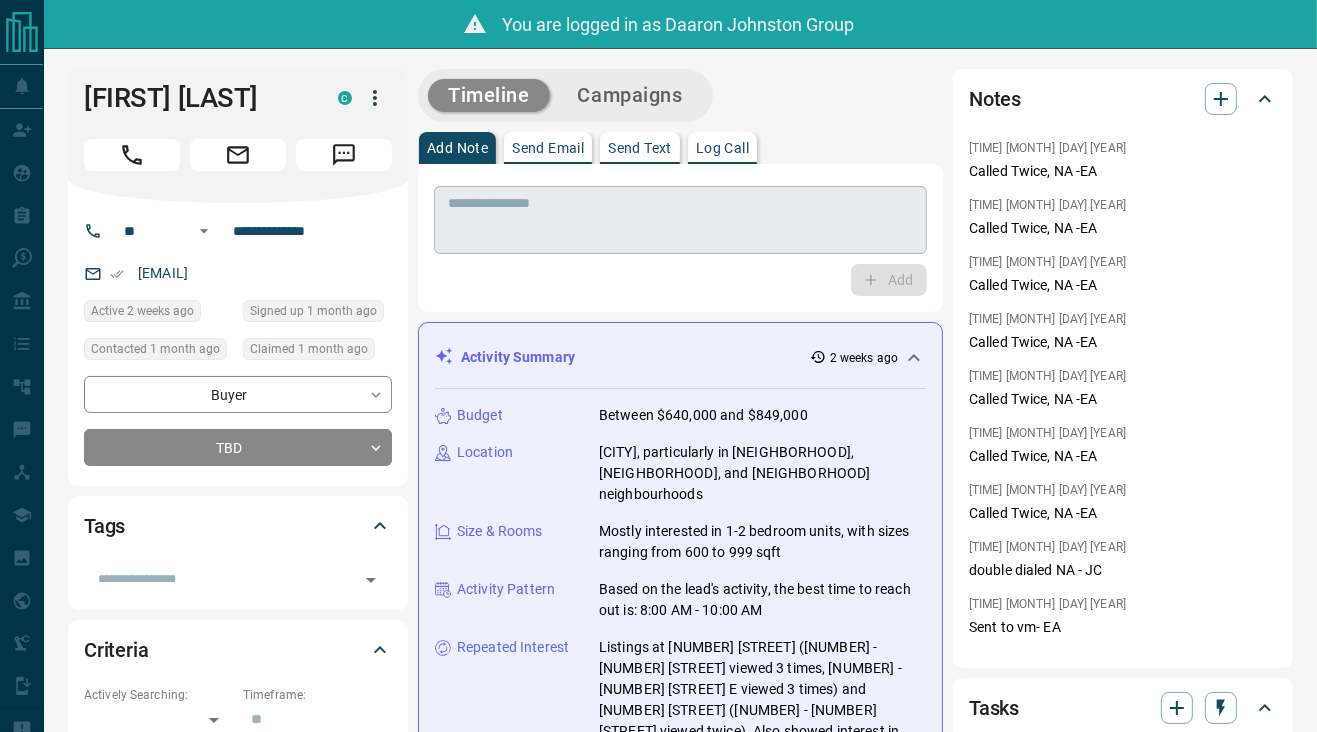 click at bounding box center [680, 220] 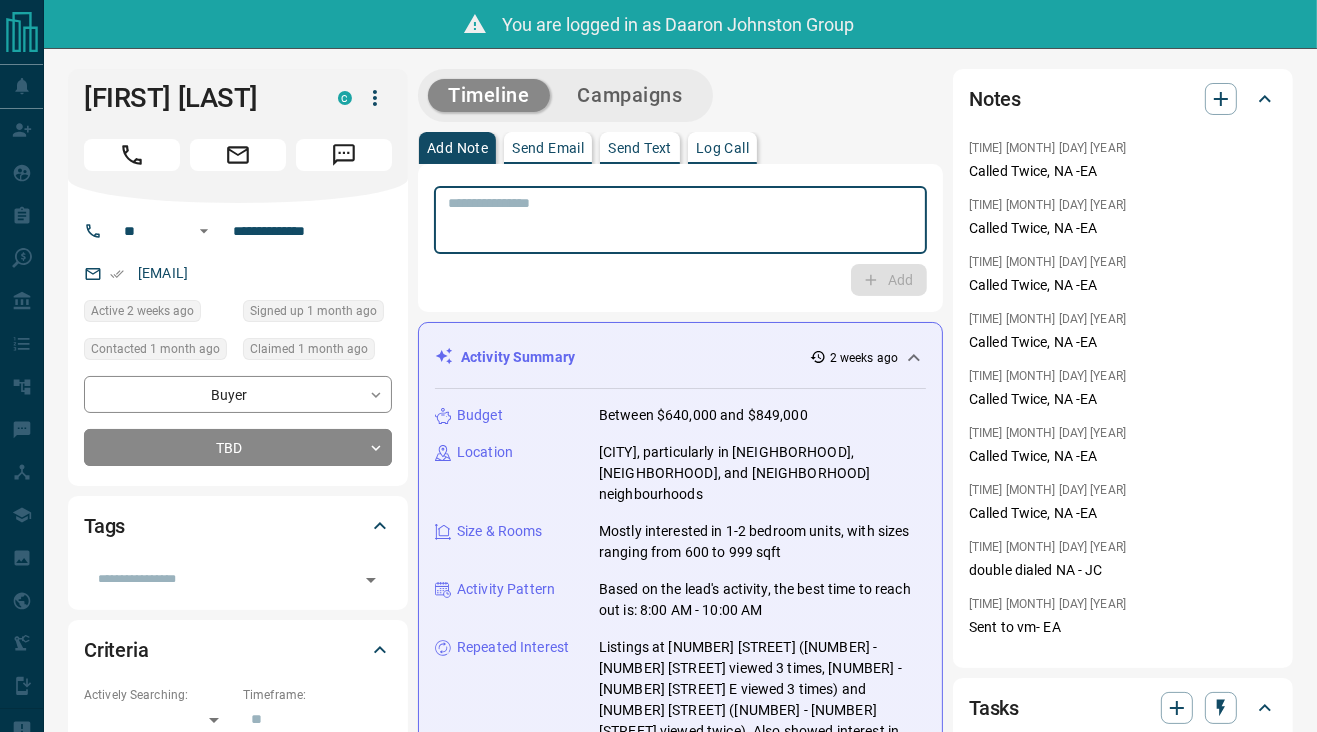 paste on "**********" 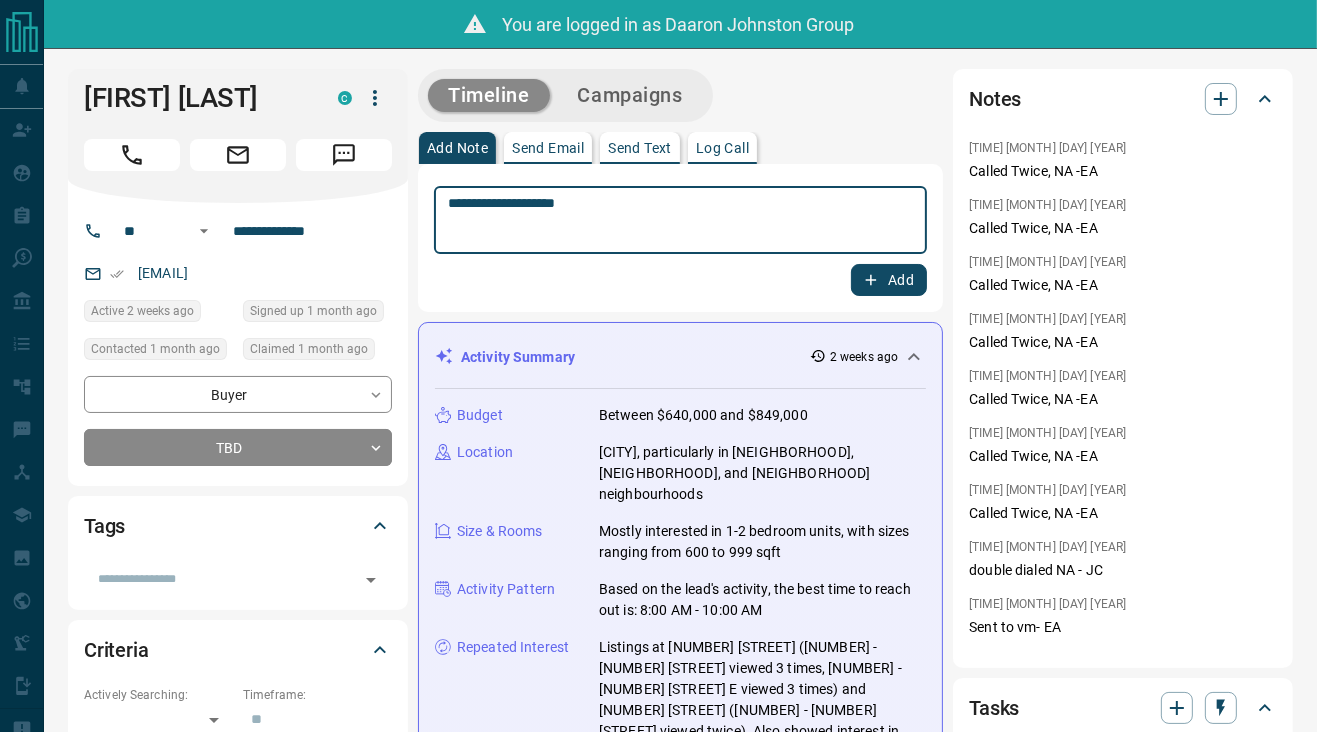type on "**********" 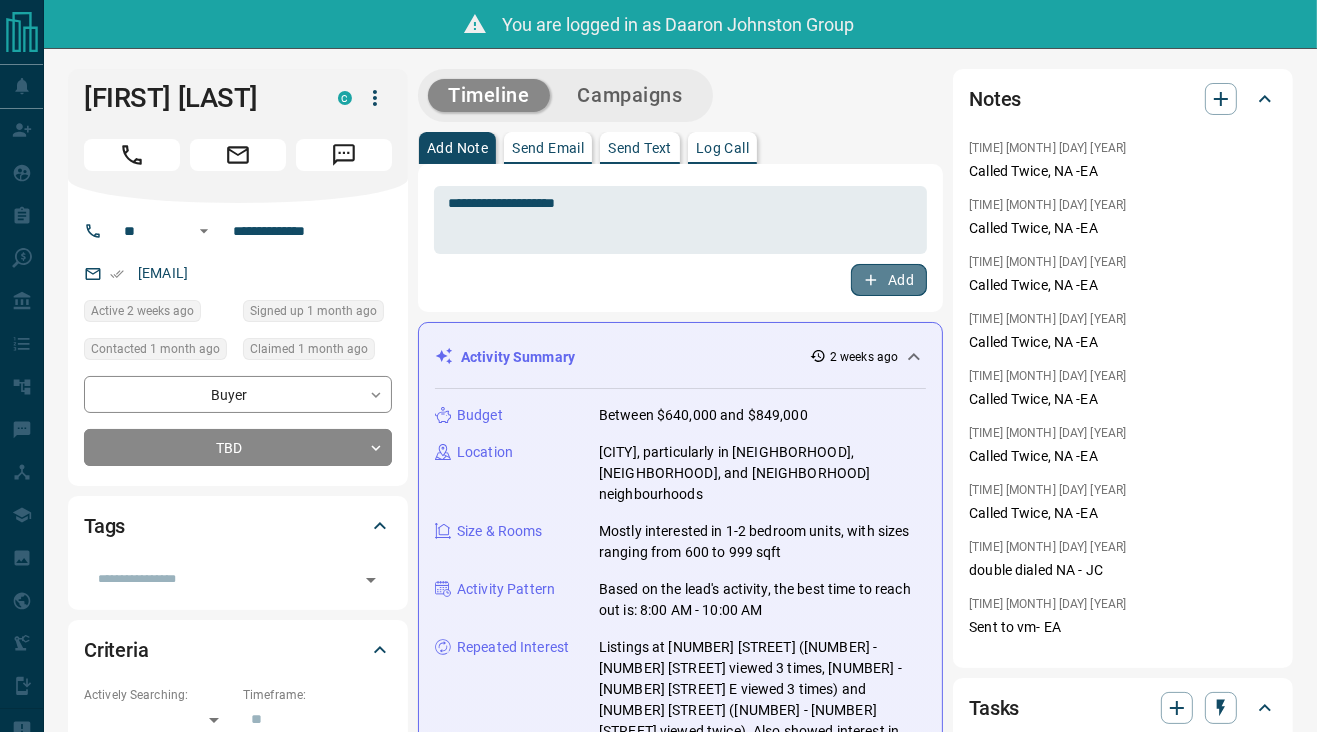 click on "Add" at bounding box center [889, 280] 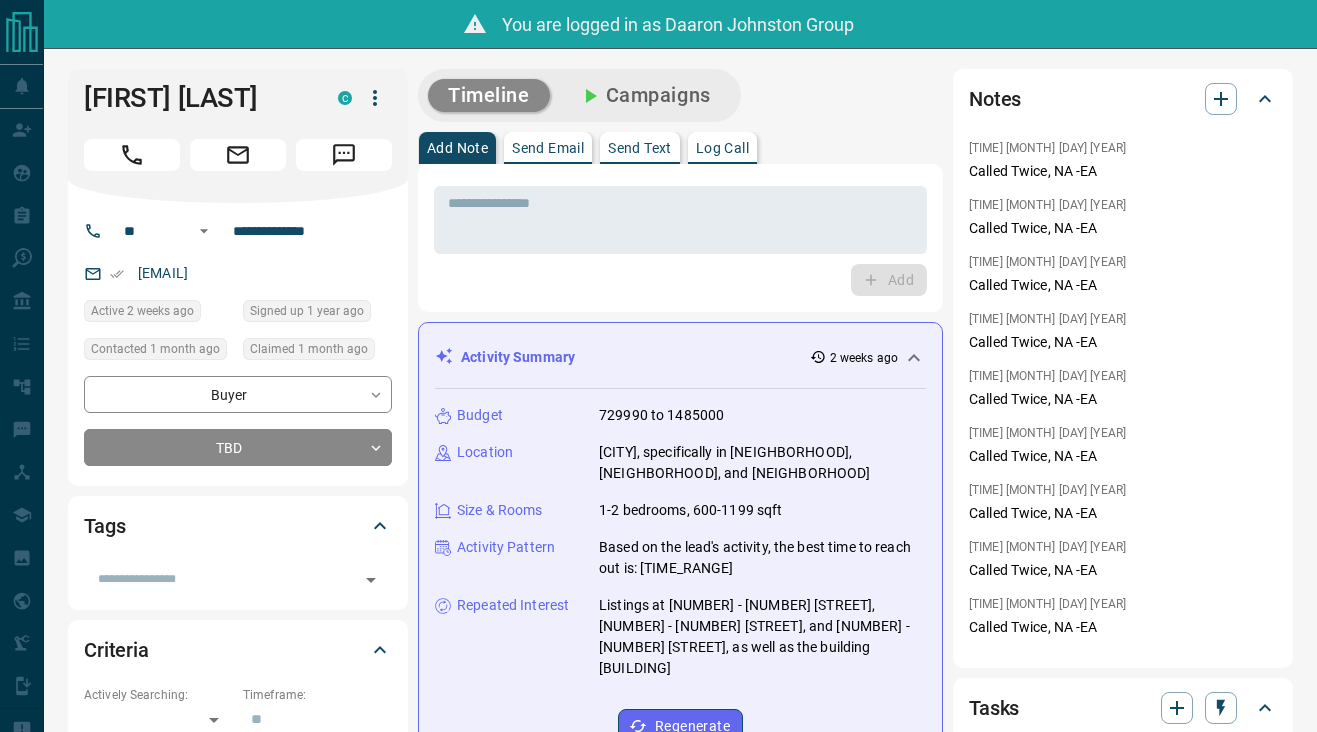 scroll, scrollTop: 0, scrollLeft: 0, axis: both 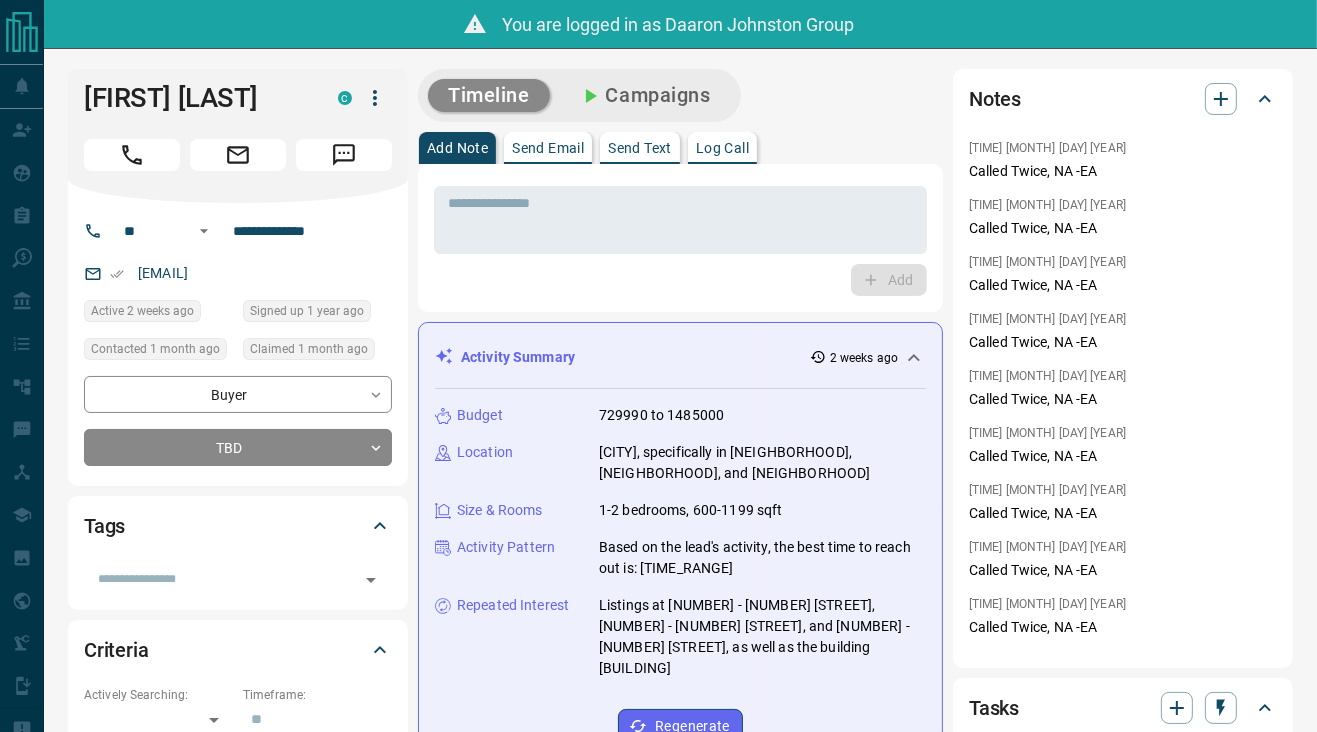click on "Add" at bounding box center [680, 280] 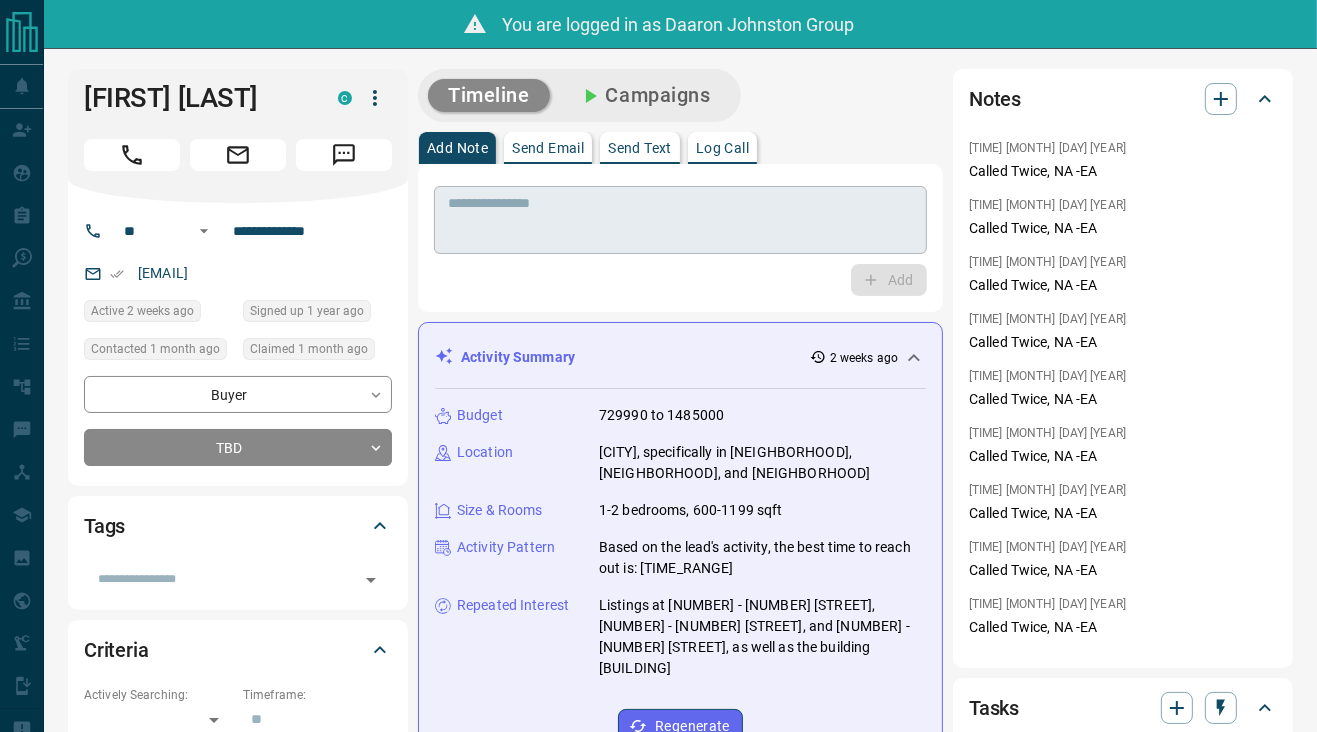 click on "* ​" at bounding box center (680, 220) 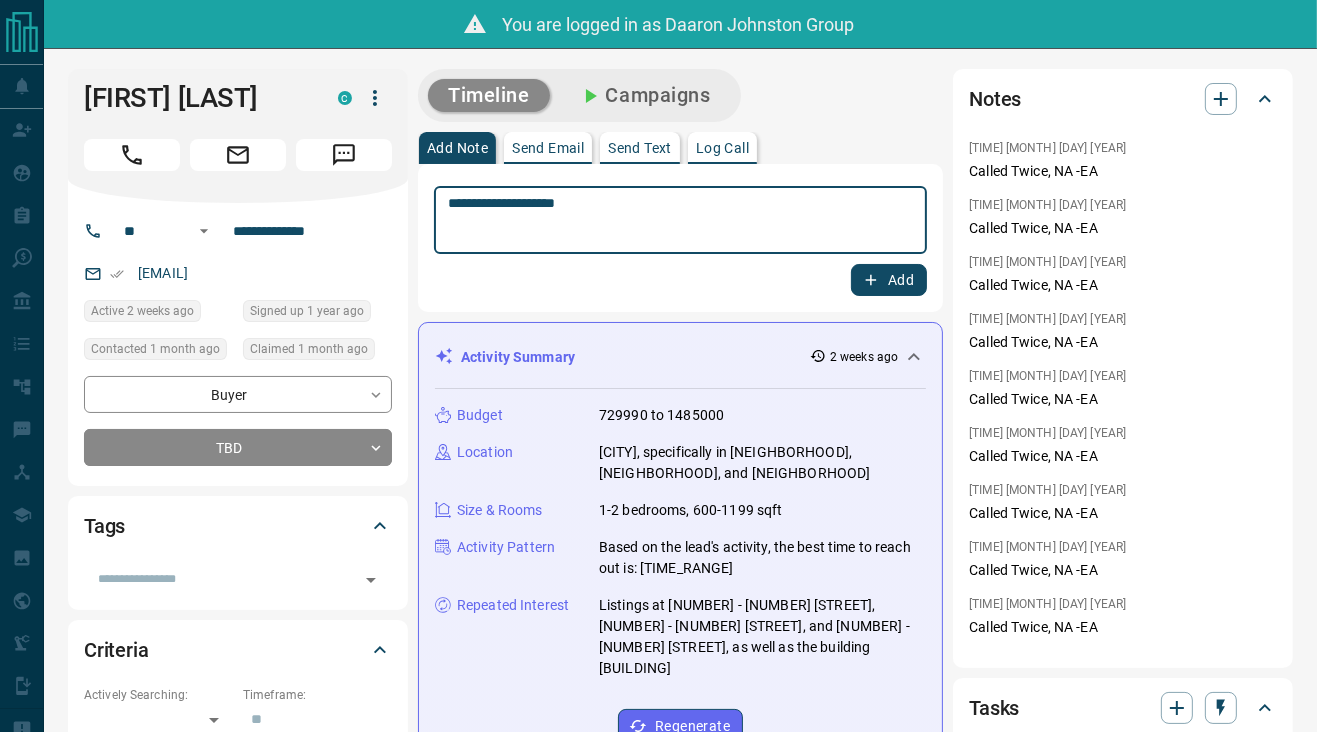 type on "**********" 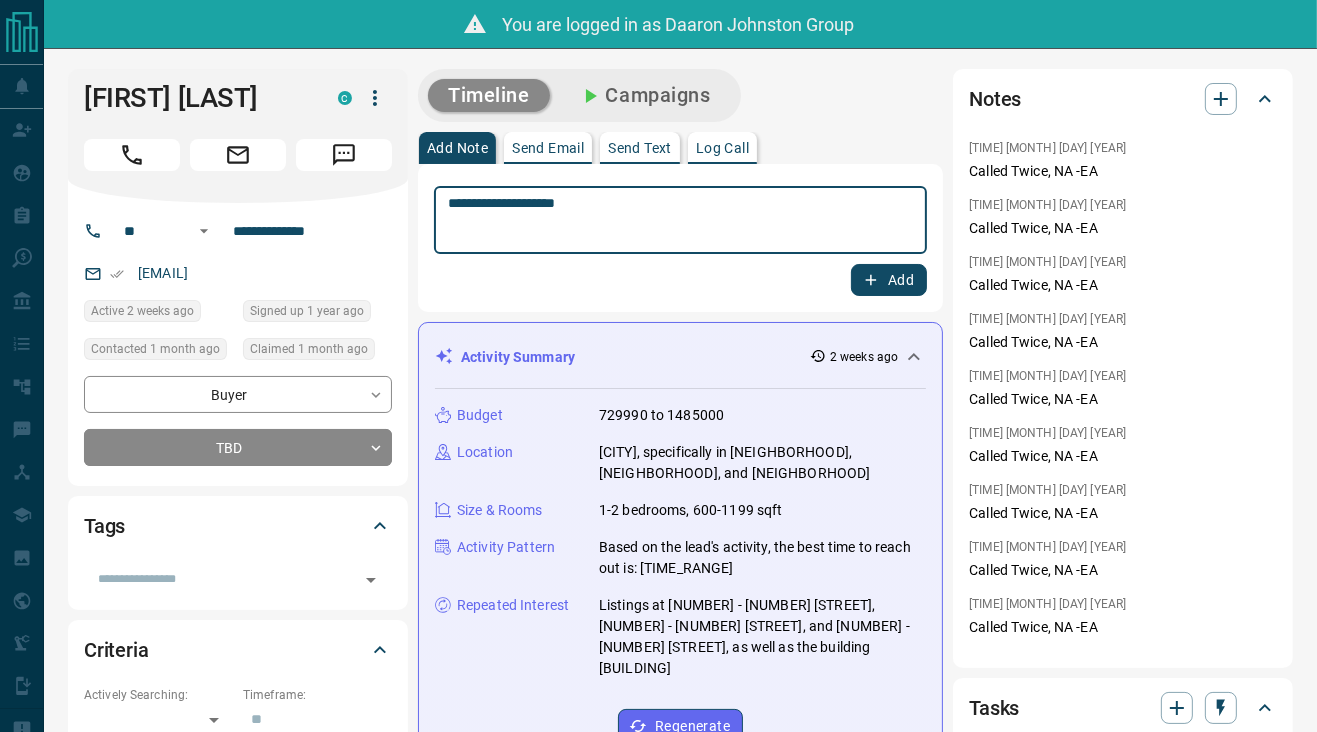click on "Add" at bounding box center (889, 280) 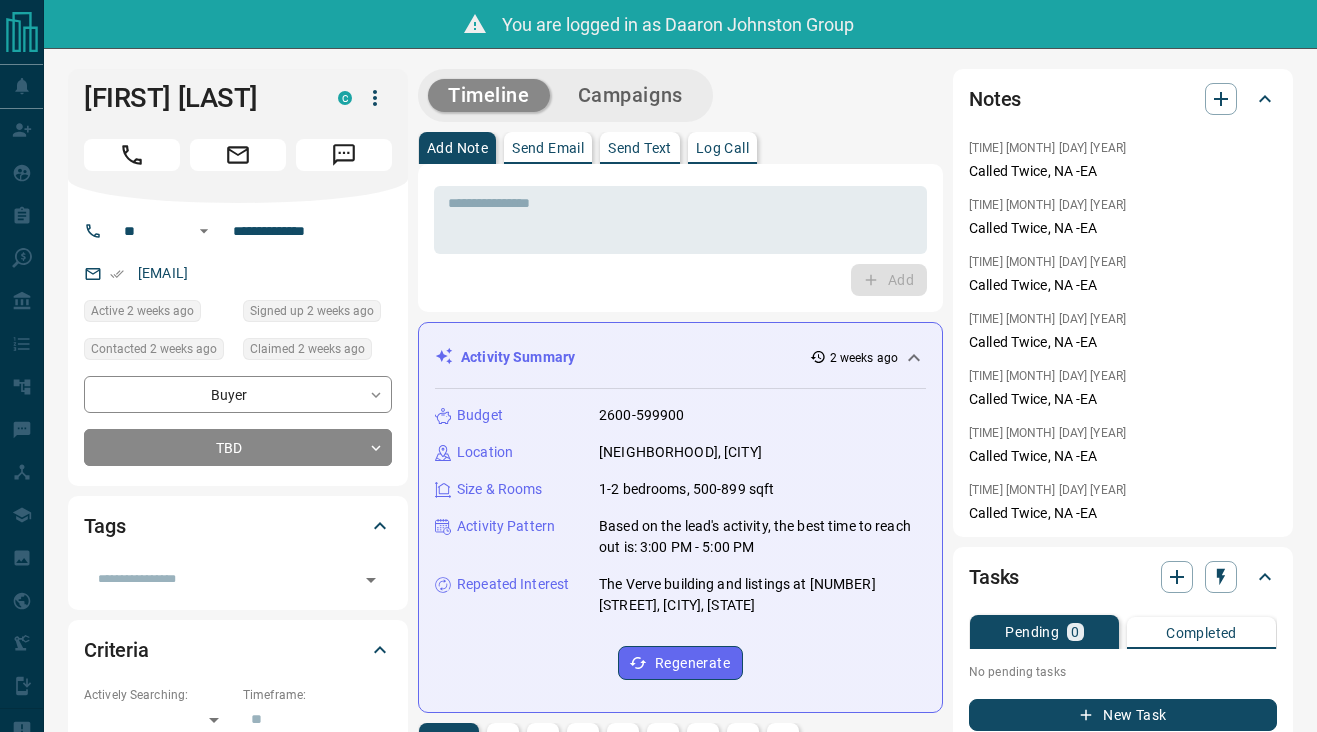 scroll, scrollTop: 0, scrollLeft: 0, axis: both 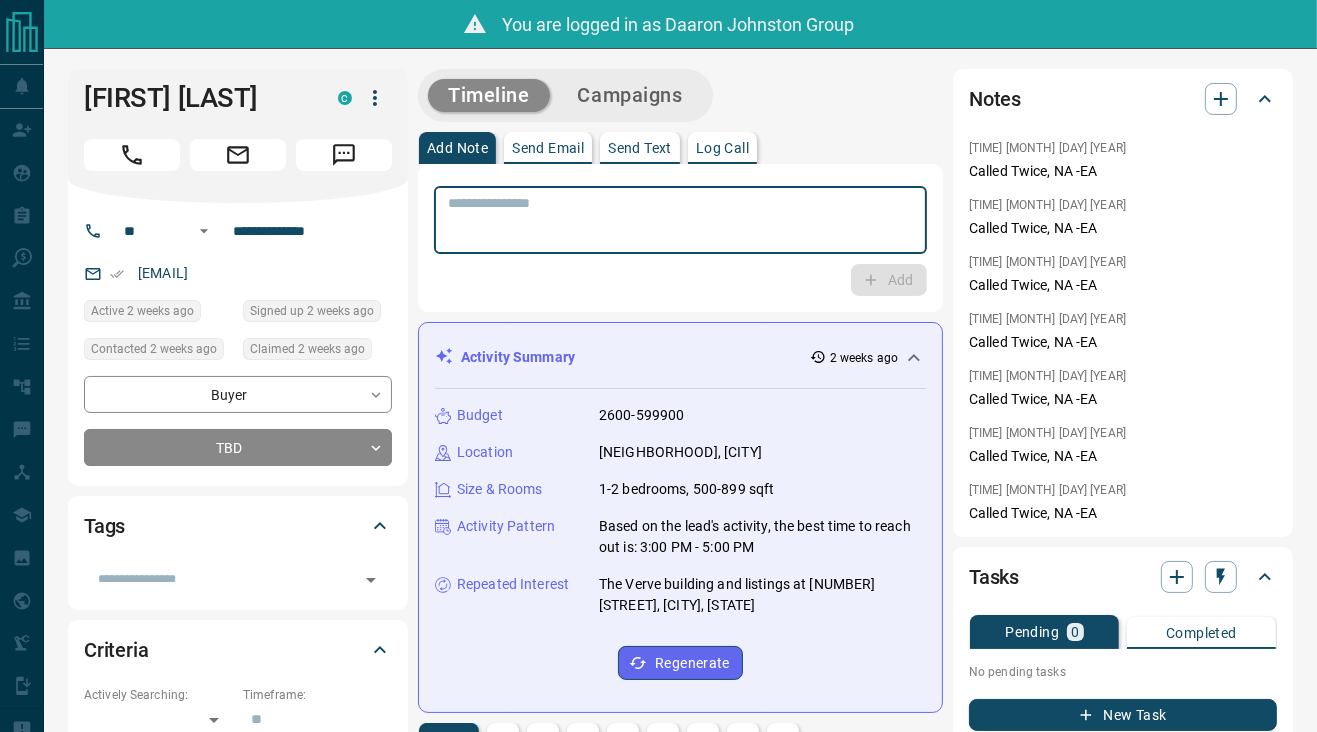click at bounding box center (680, 220) 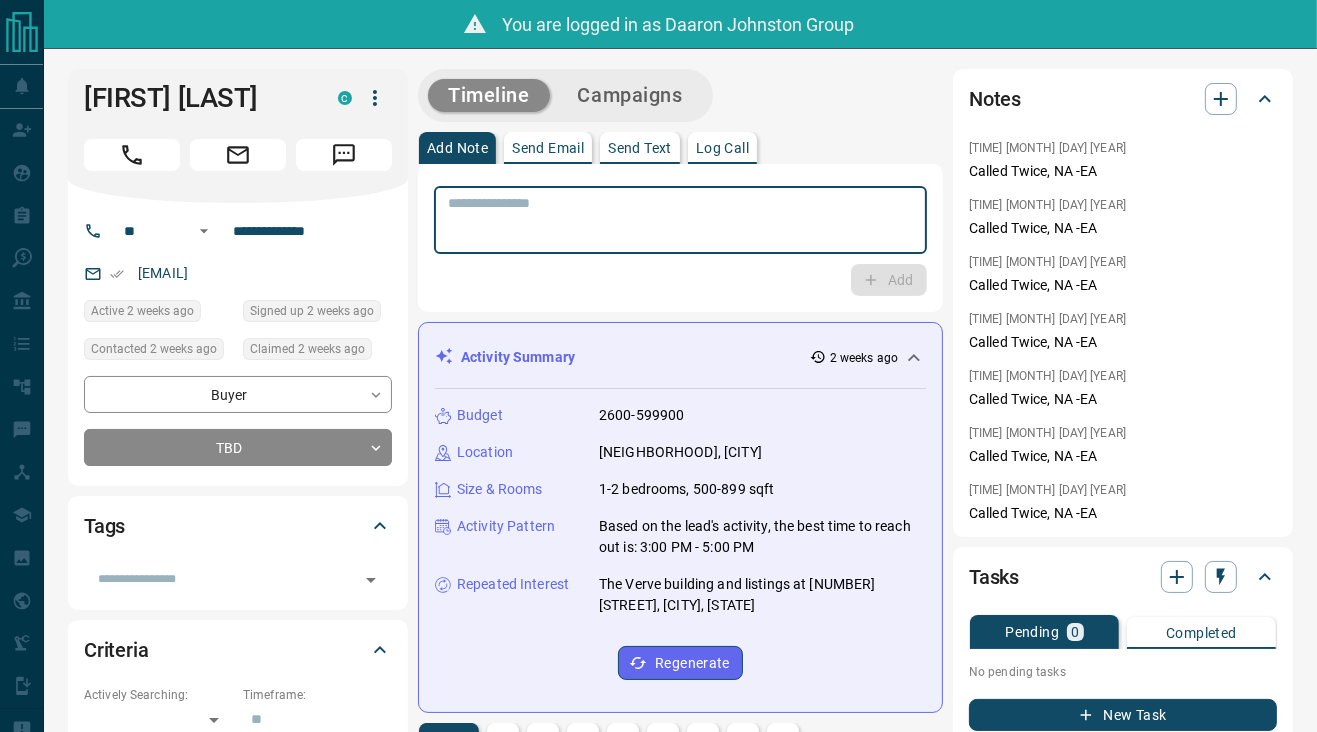 paste on "**********" 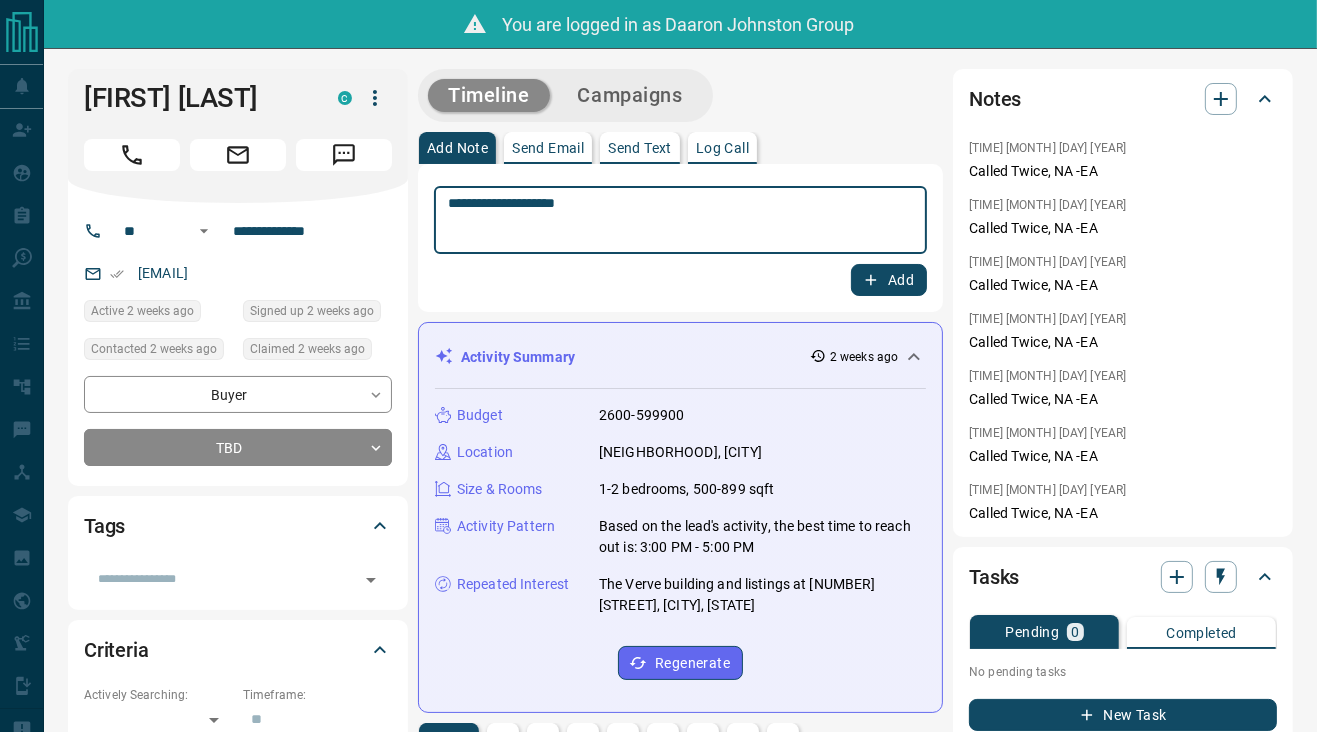type on "**********" 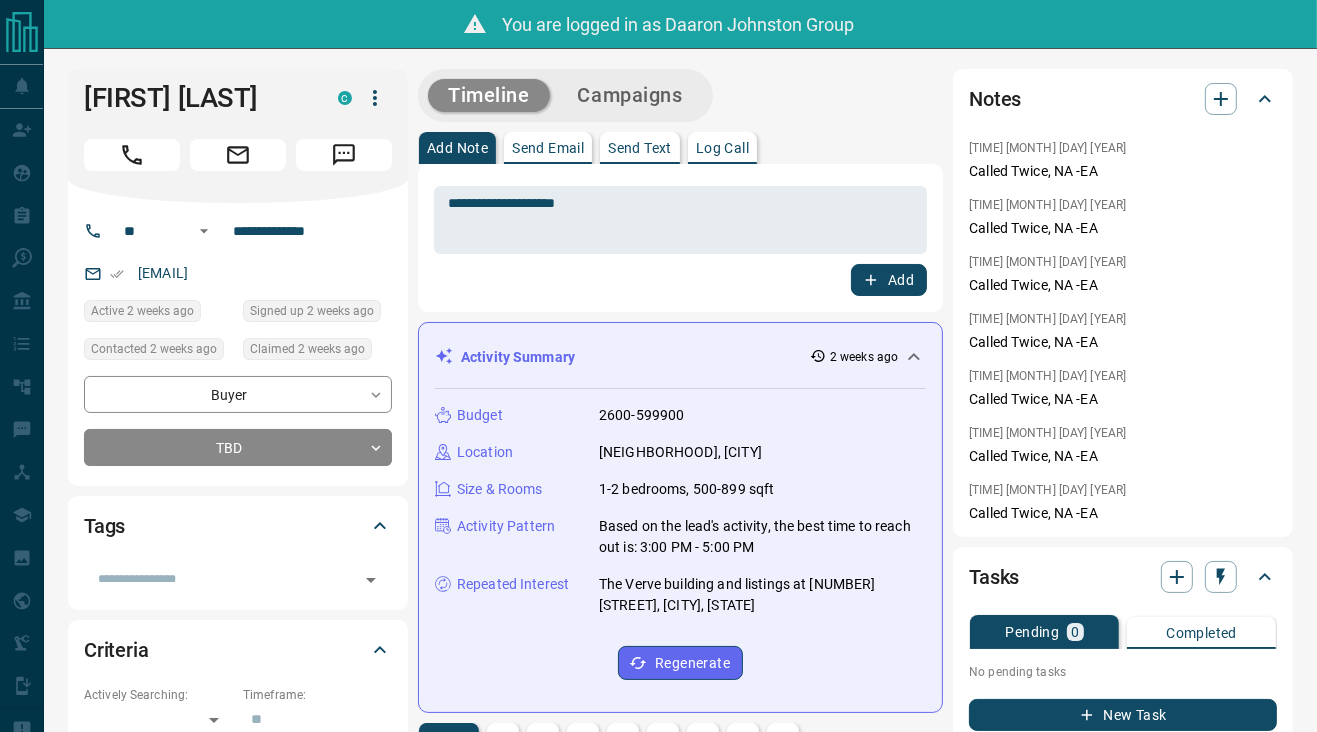 click on "Add" at bounding box center [680, 280] 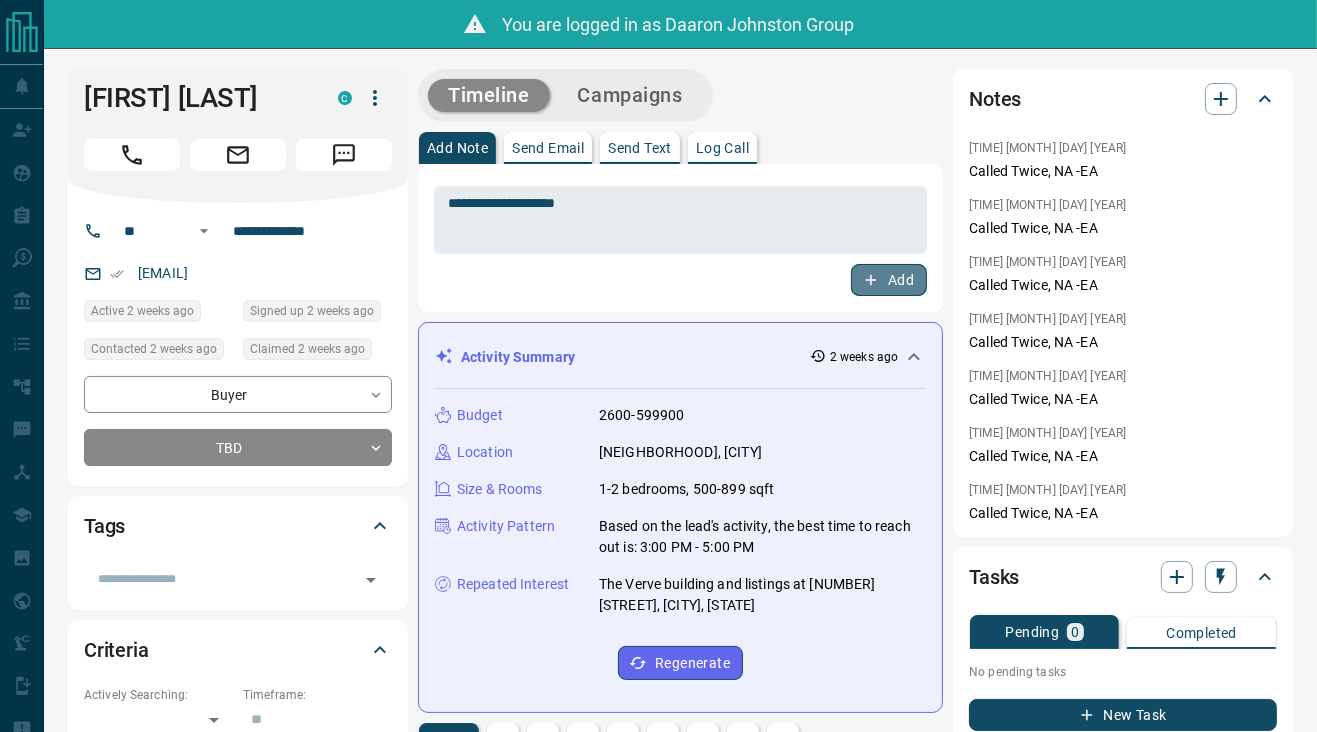 click on "Add" at bounding box center (889, 280) 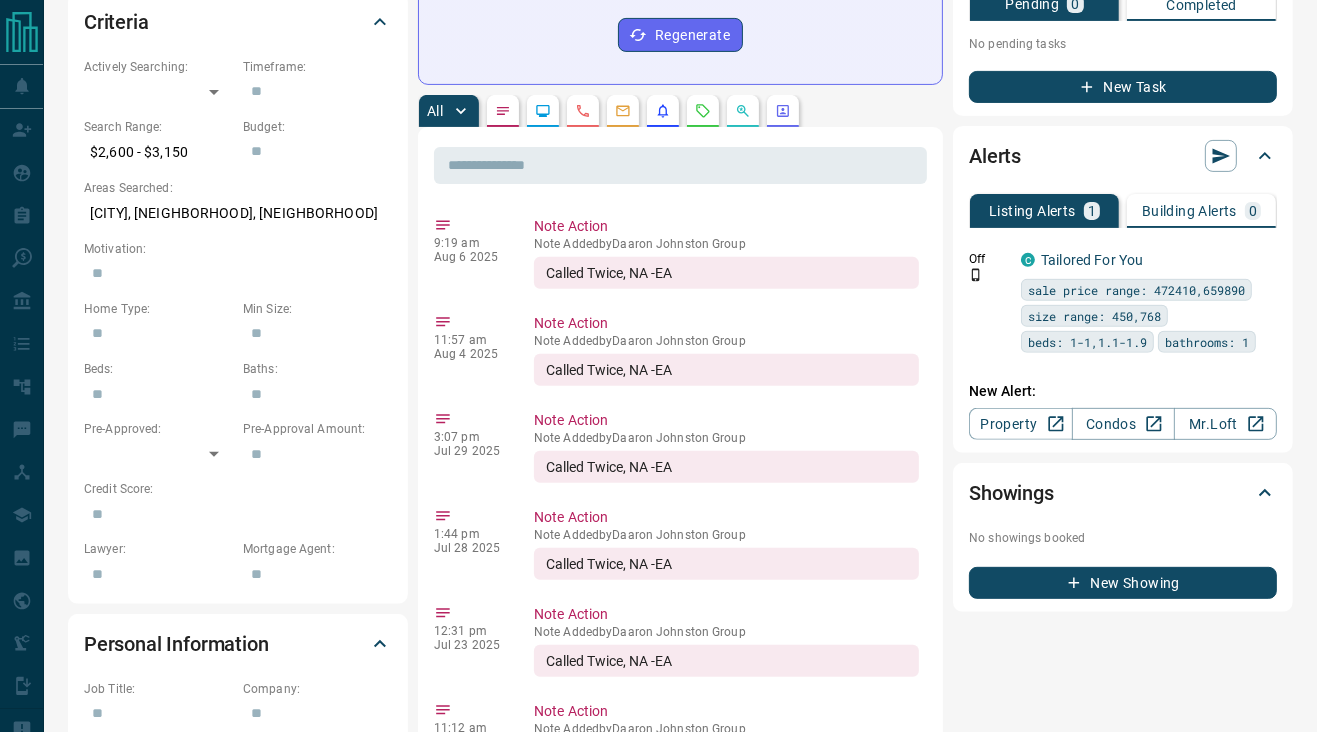 scroll, scrollTop: 666, scrollLeft: 0, axis: vertical 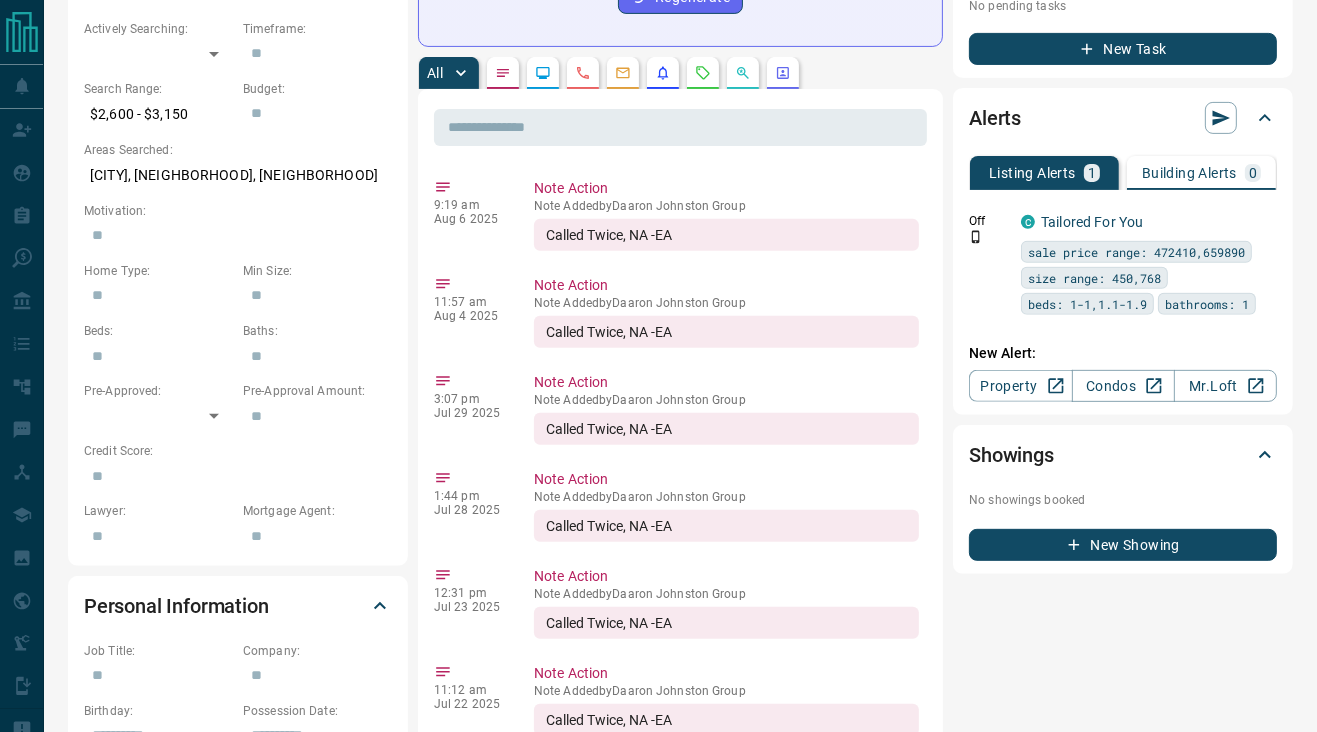 click on "[TIME] [MONTH] [DAY] [YEAR] Note Action Note Added by [FIRST] [LAST] Group Called Twice, NA -EA [TIME] [MONTH] [DAY] [YEAR] Note Action Note Added by [FIRST] [LAST] Group Called Twice, NA -EA [TIME] [MONTH] [DAY] [YEAR] Note Action Note Added by [FIRST] [LAST] Group Called Twice, NA -EA [TIME] [MONTH] [DAY] [YEAR] Note Action Note Added by [FIRST] [LAST] Group Called Twice, NA -EA [TIME] [MONTH] [DAY] [YEAR] Note Action Note Added by [FIRST] [LAST] Group Called Twice, NA -EA [TIME] [MONTH] [DAY] [YEAR] Note Action Note Added by [FIRST] [LAST] Group Called Twice, NA -EA [TIME] [MONTH] [DAY] Email - Delivered Email from [FIRST] [LAST] Group delivered to [FIRST] [LAST] More Homes, Slower Sales View Email [TIME] [MONTH] [DAY] [YEAR] Note Action Note Added by [FIRST] [LAST] Group Called Twice, NA -EA [TIME] [MONTH] [DAY] Viewed a Building C The Verve [NUMBER] [STREET], [CITY], [STATE] High-Rise | 2008 | 40 floors | 444 units [TIME] [MONTH] [DAY] Email - Delivered Email from [FIRST] [LAST] Group delivered to [FIRST] [LAST] View Email [TIME] [MONTH] by :" at bounding box center (680, 940) 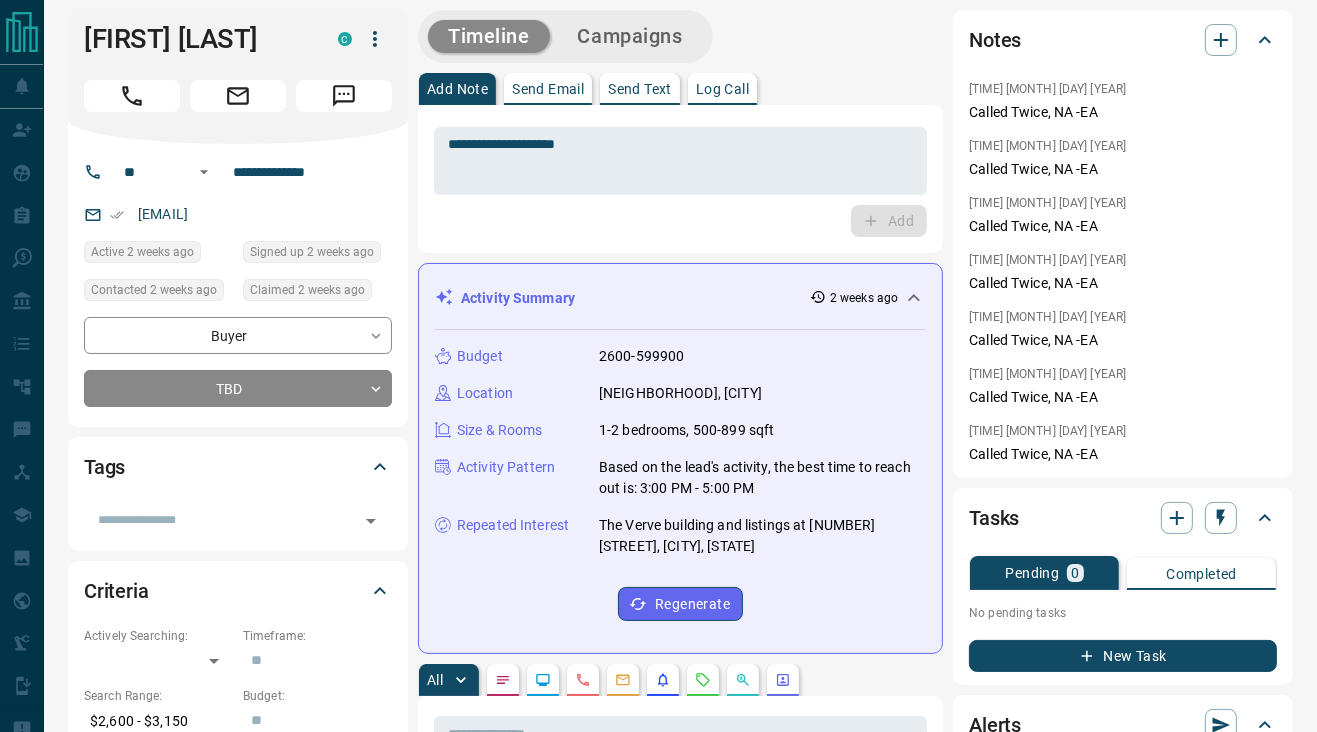 scroll, scrollTop: 0, scrollLeft: 0, axis: both 